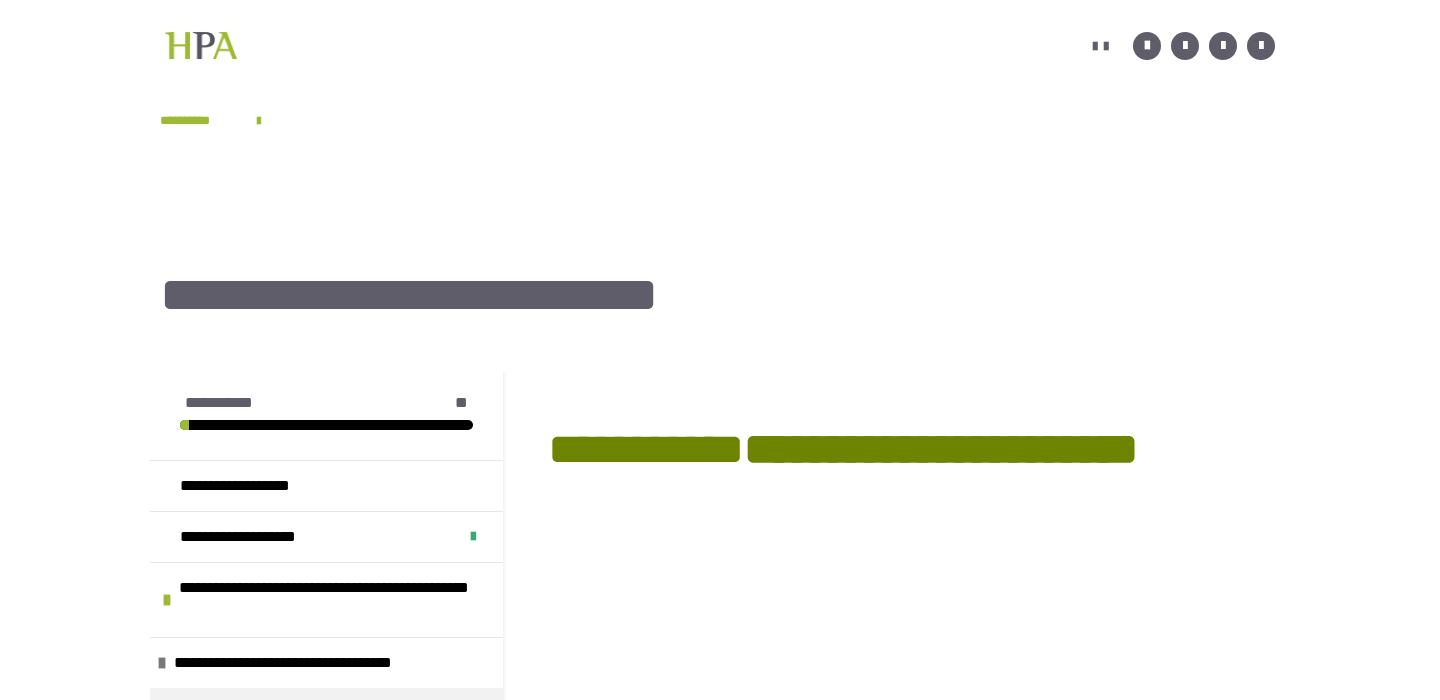 scroll, scrollTop: 346, scrollLeft: 0, axis: vertical 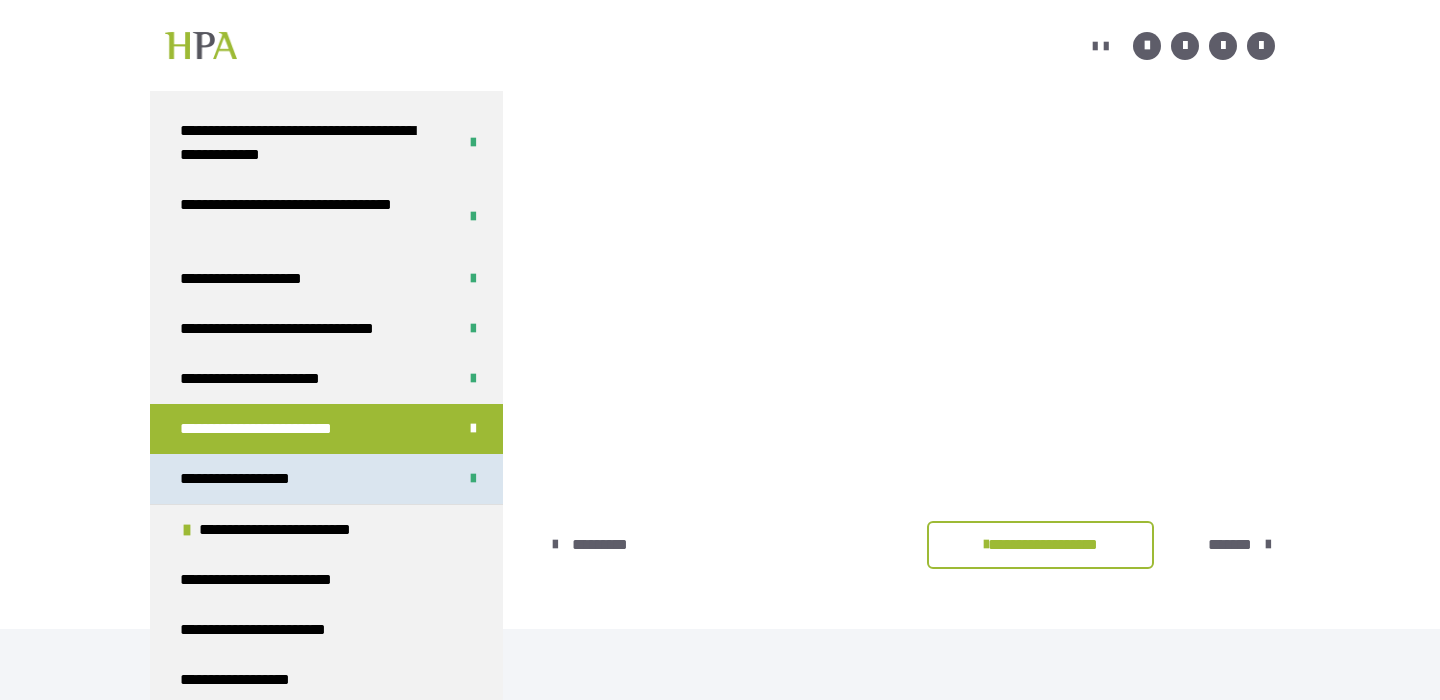 click on "**********" at bounding box center (326, 479) 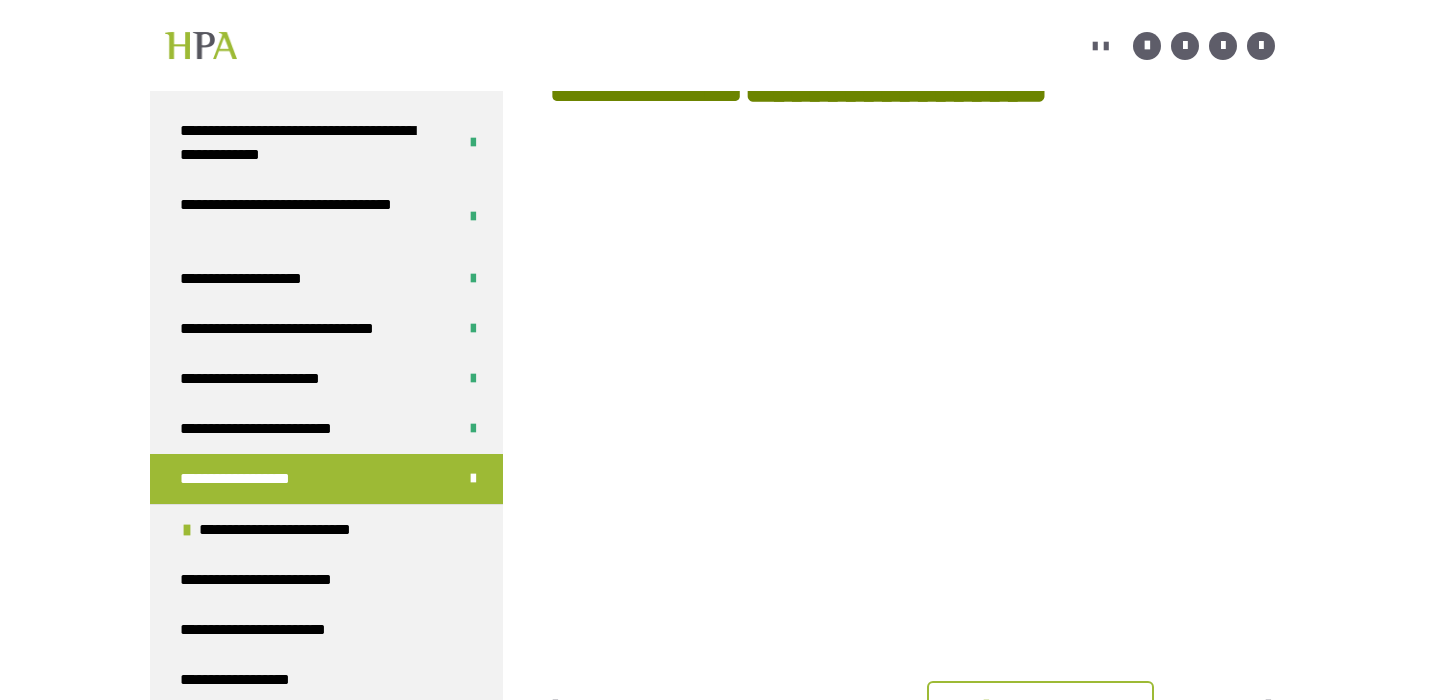 click at bounding box center [911, 555] 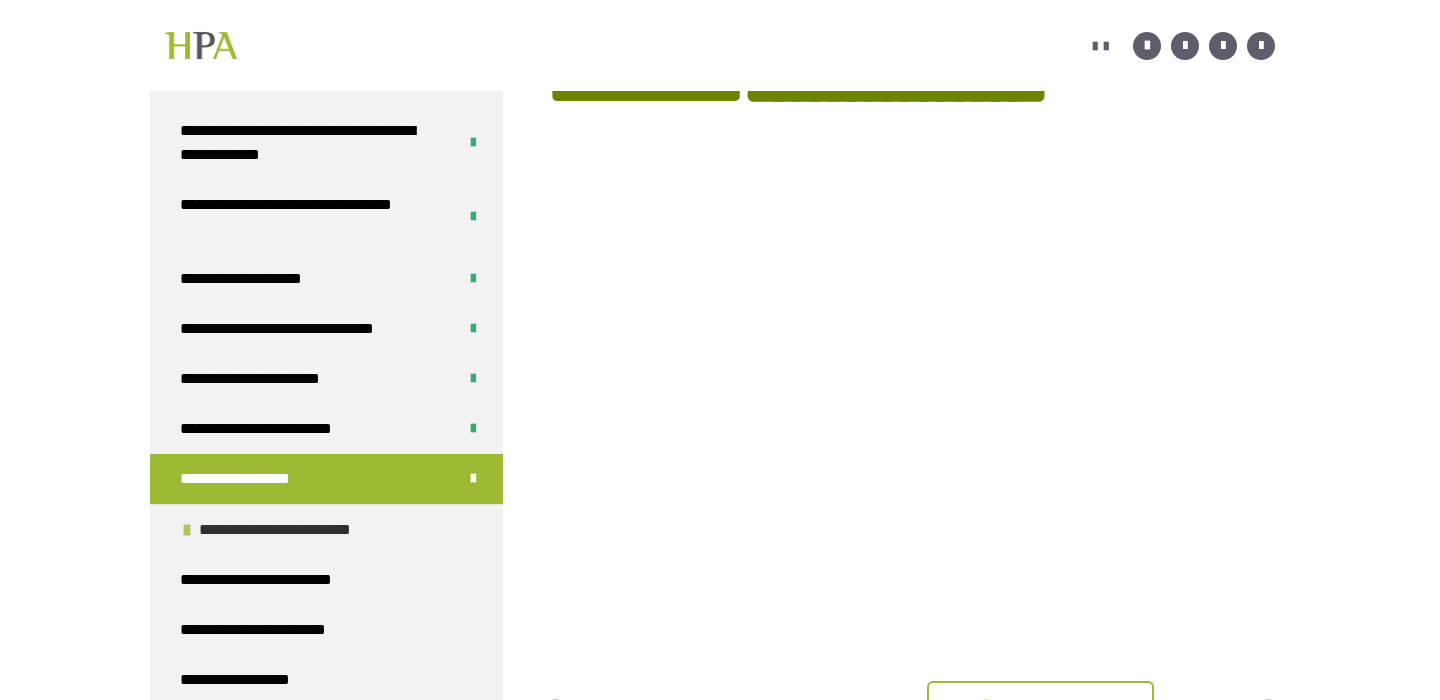 click on "**********" at bounding box center [296, 530] 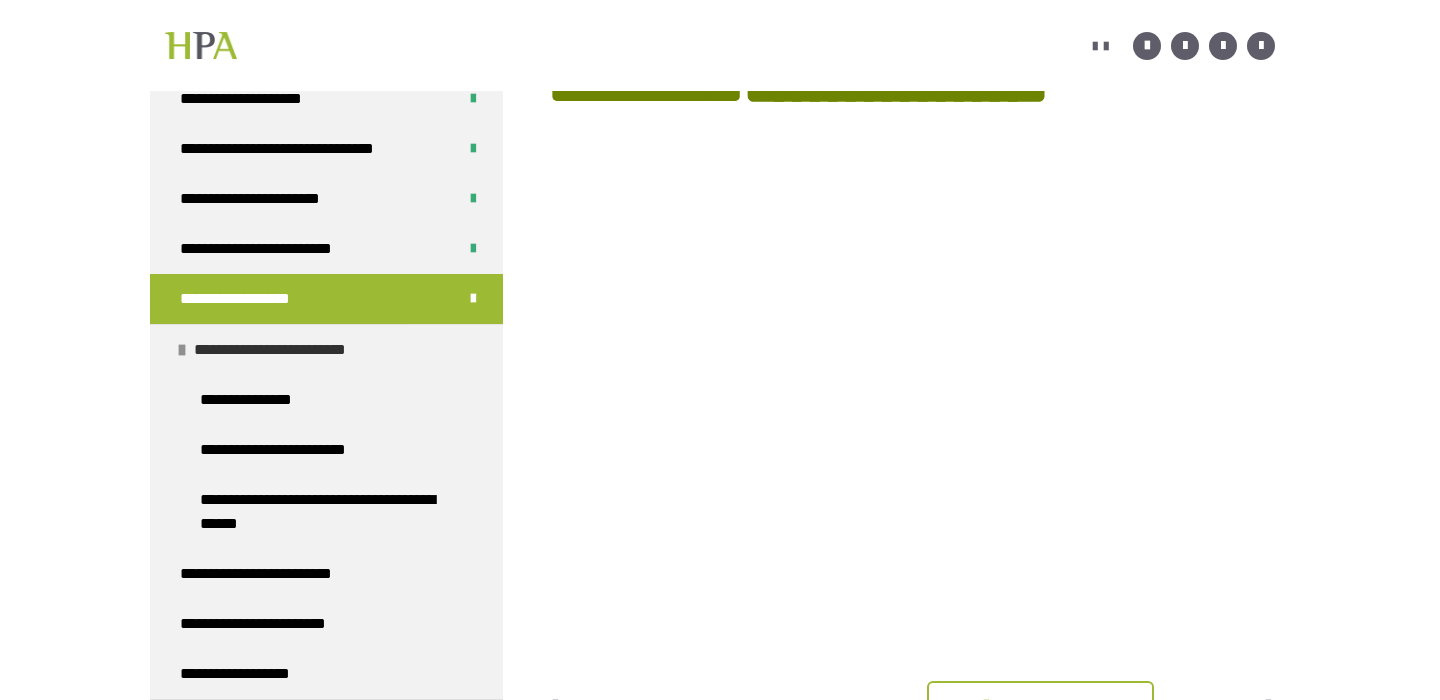 scroll, scrollTop: 476, scrollLeft: 0, axis: vertical 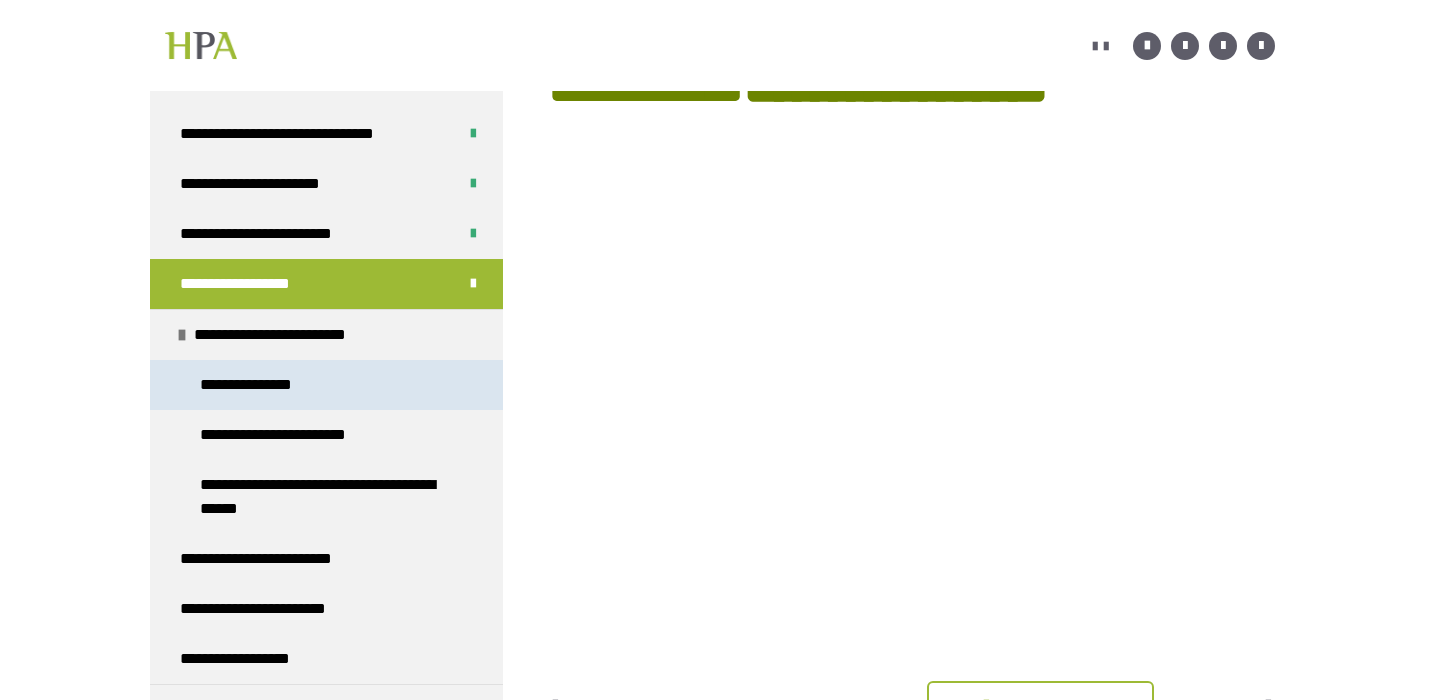 click on "**********" at bounding box center [326, 385] 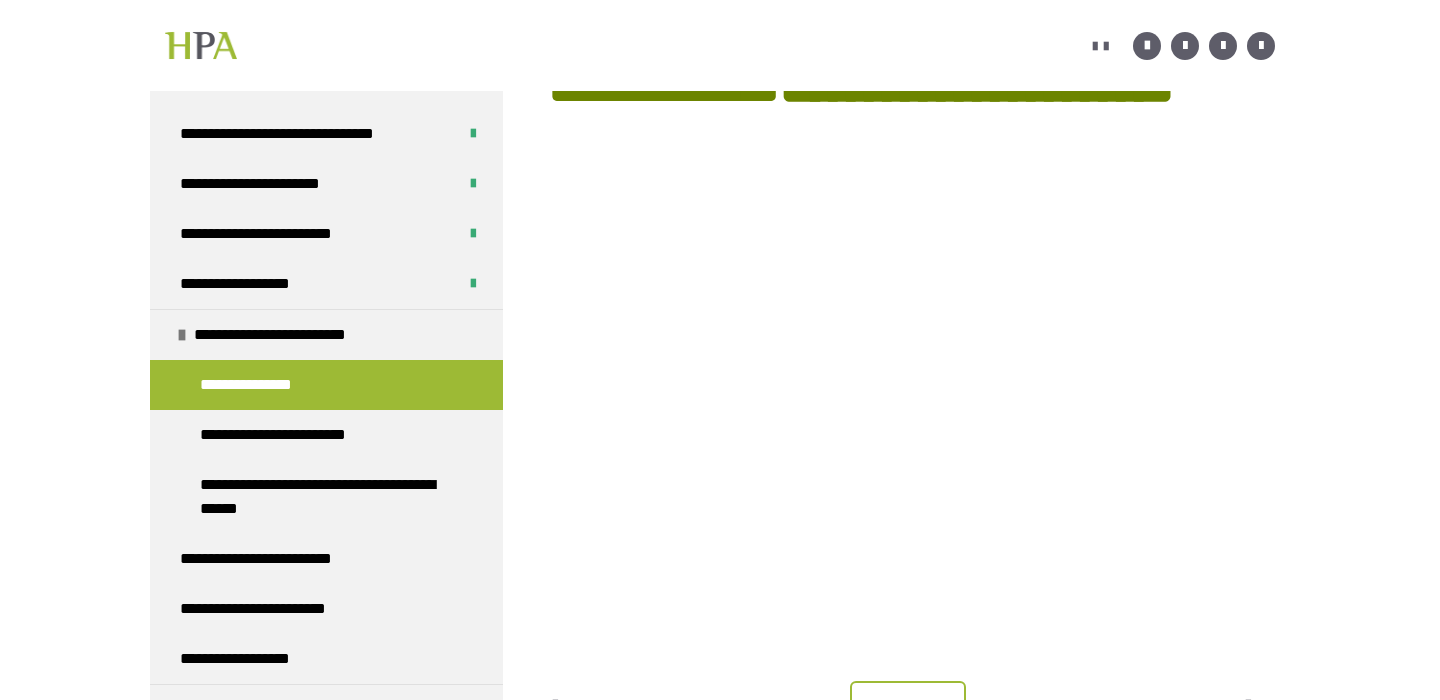click at bounding box center [911, 575] 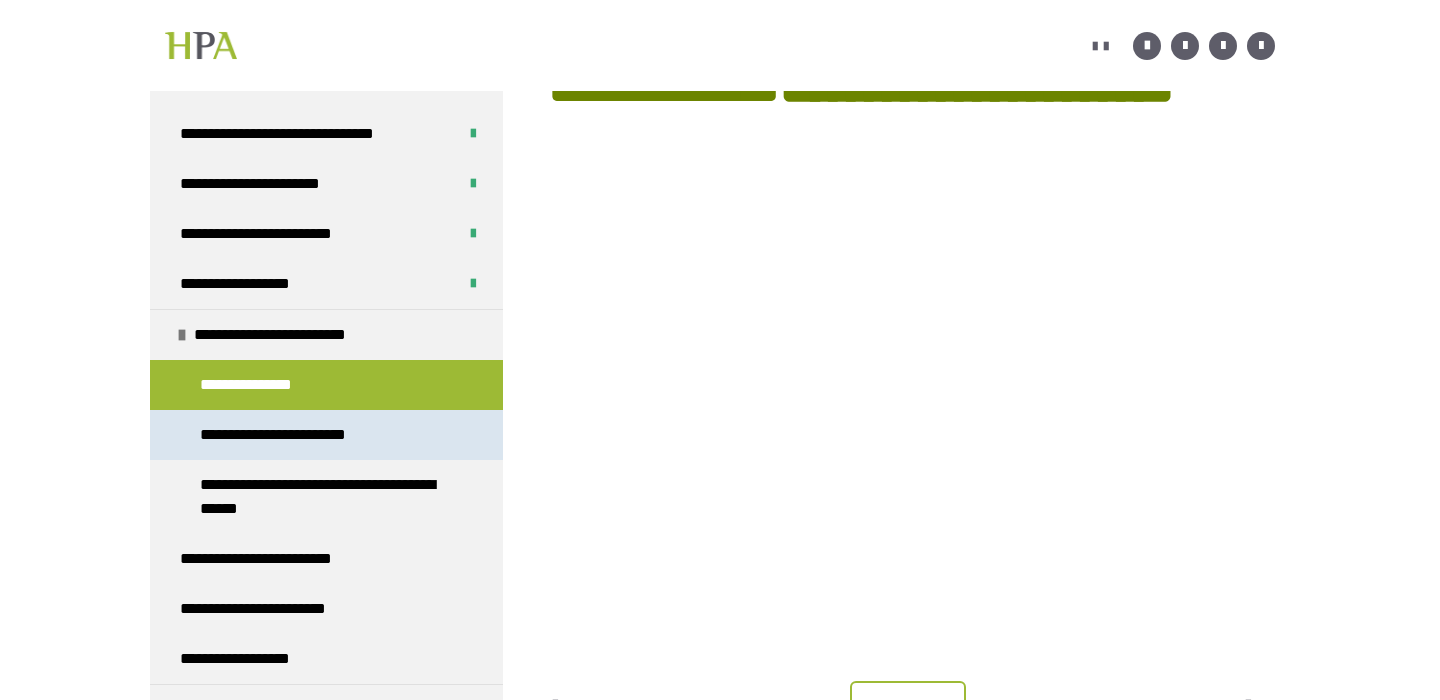 click on "**********" at bounding box center [291, 435] 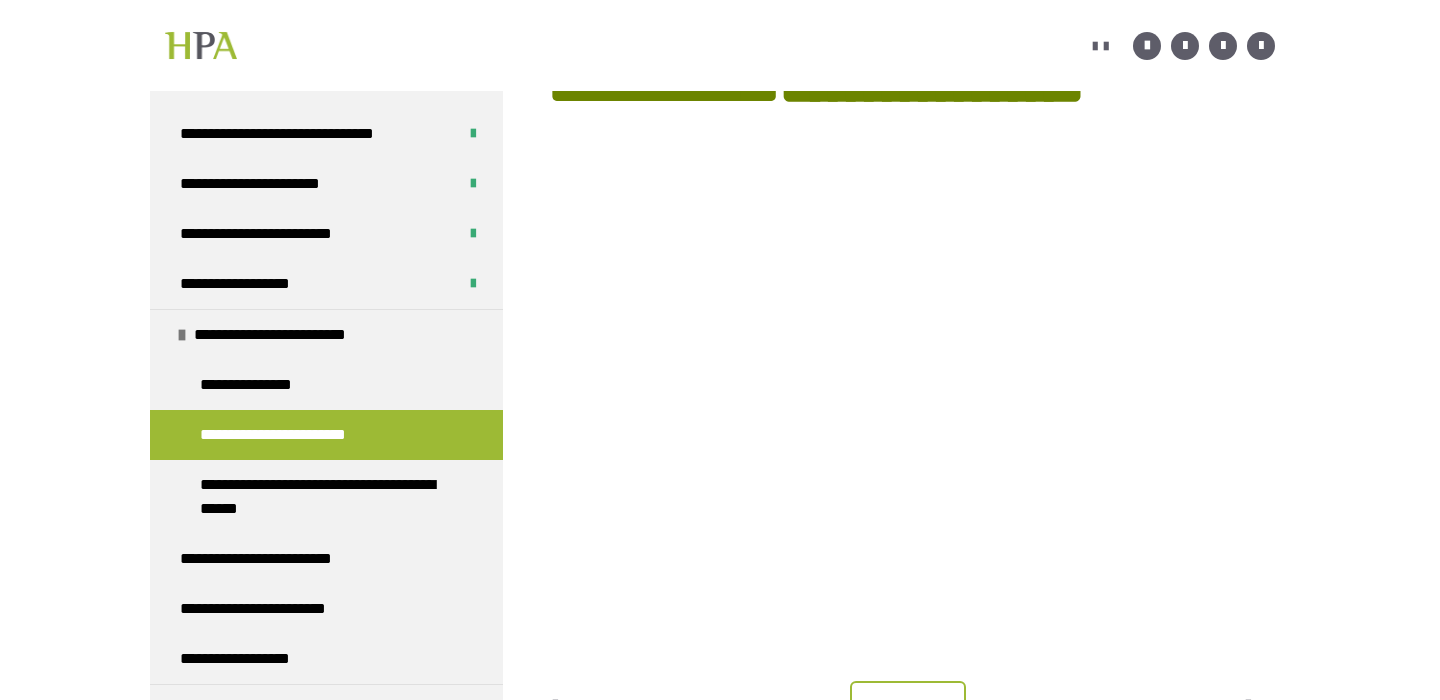 click at bounding box center (911, 575) 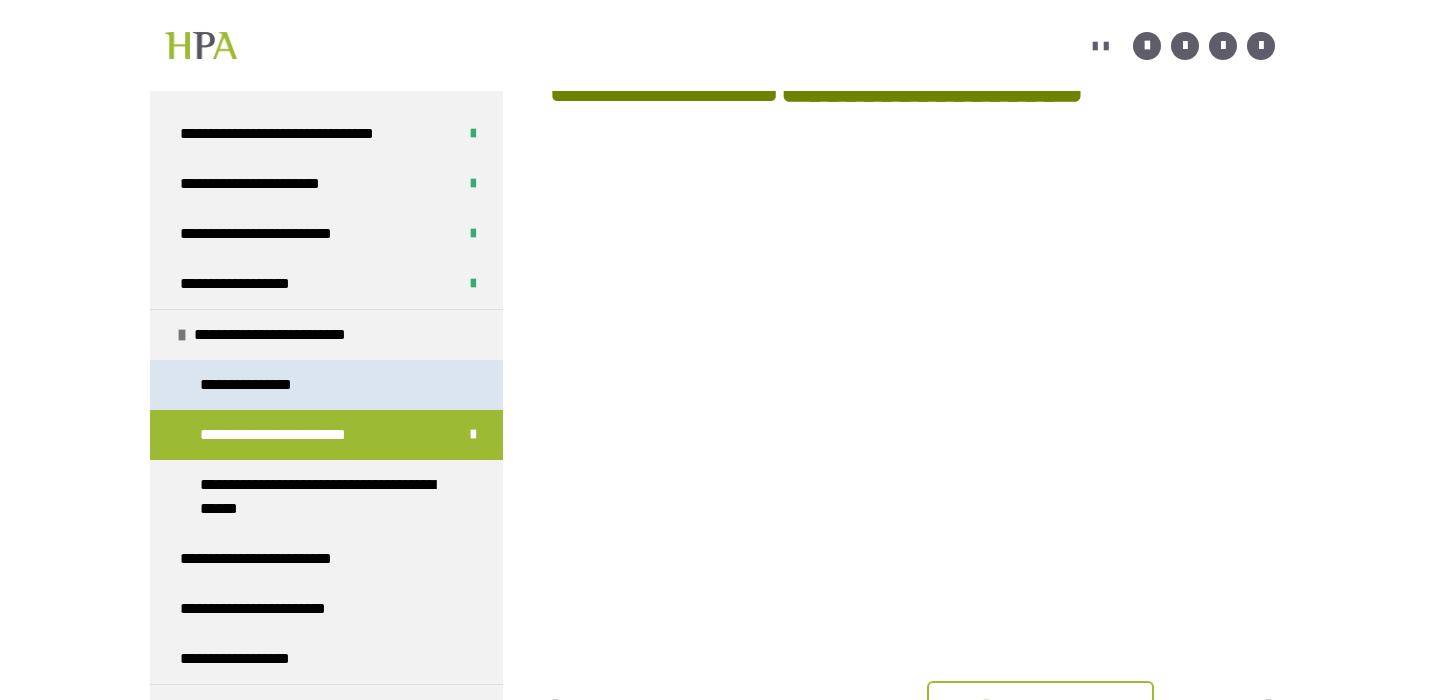 click on "**********" at bounding box center [326, 385] 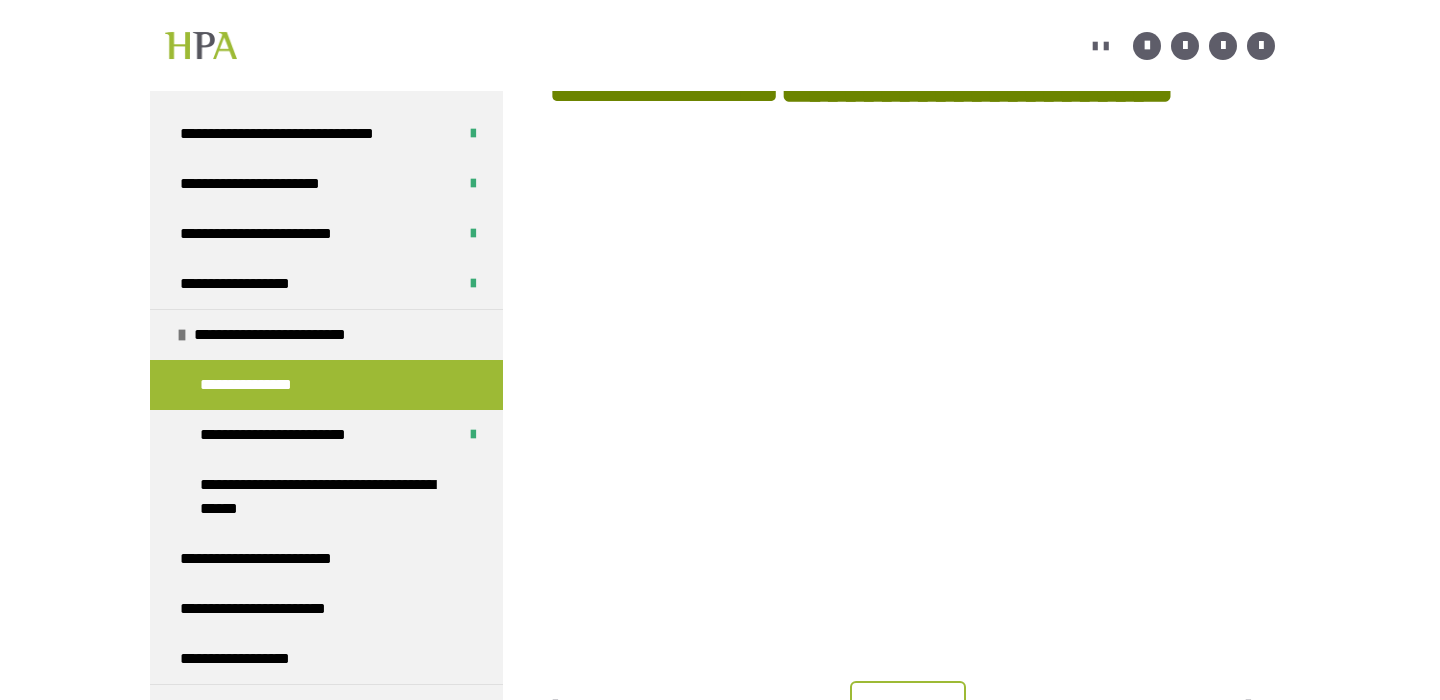 click on "********" at bounding box center (908, 705) 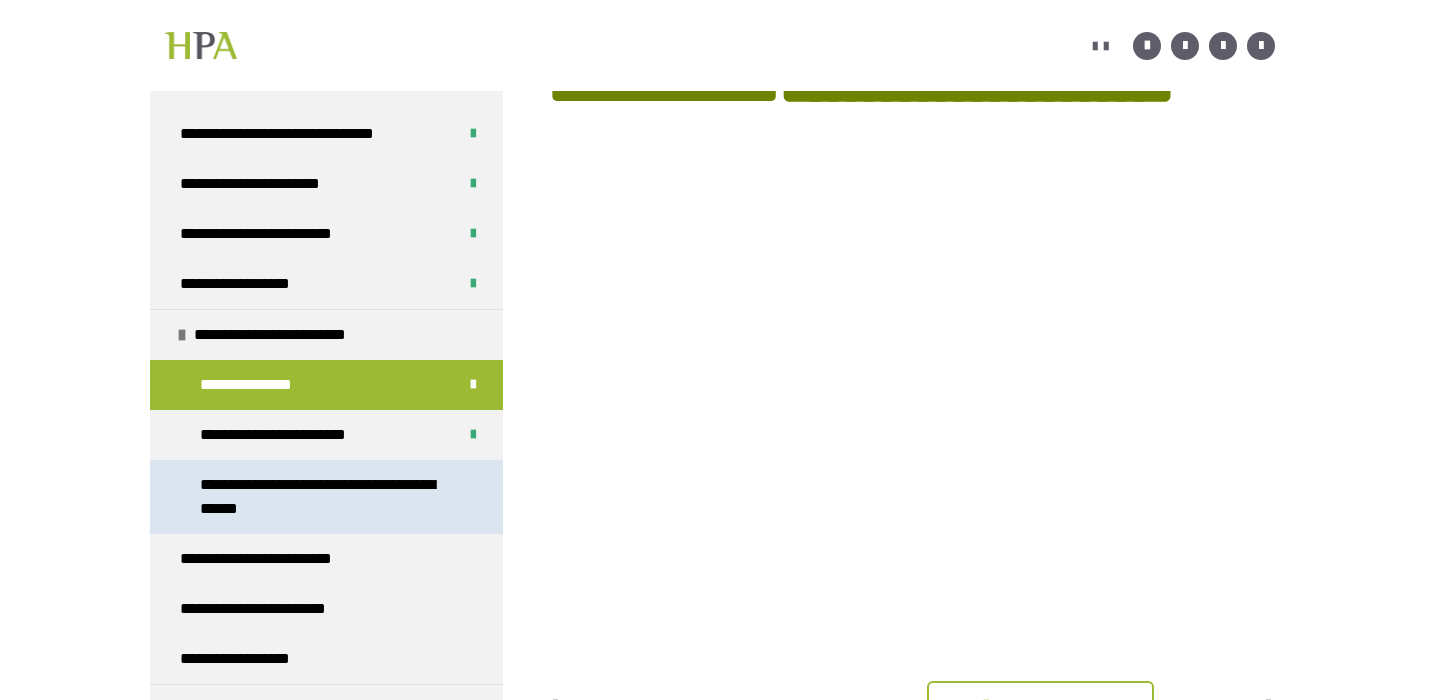 click on "**********" at bounding box center (328, 497) 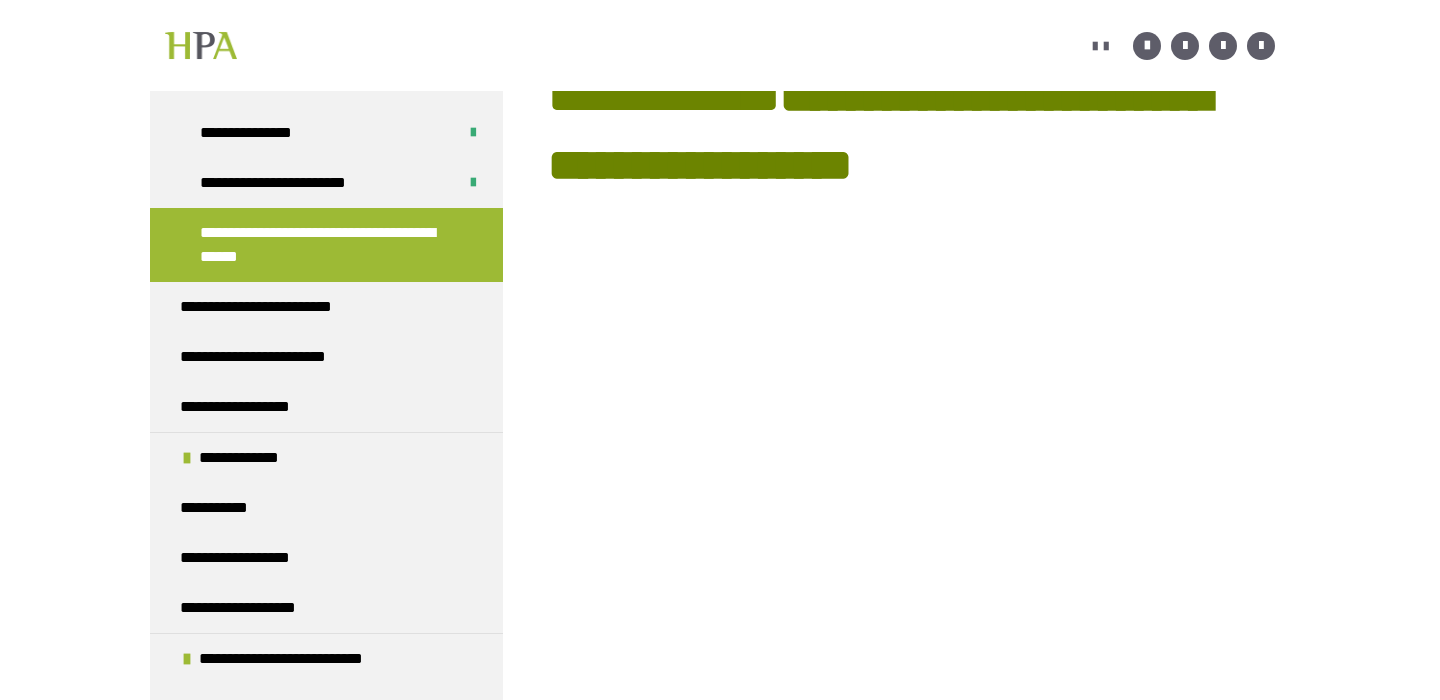 scroll, scrollTop: 700, scrollLeft: 0, axis: vertical 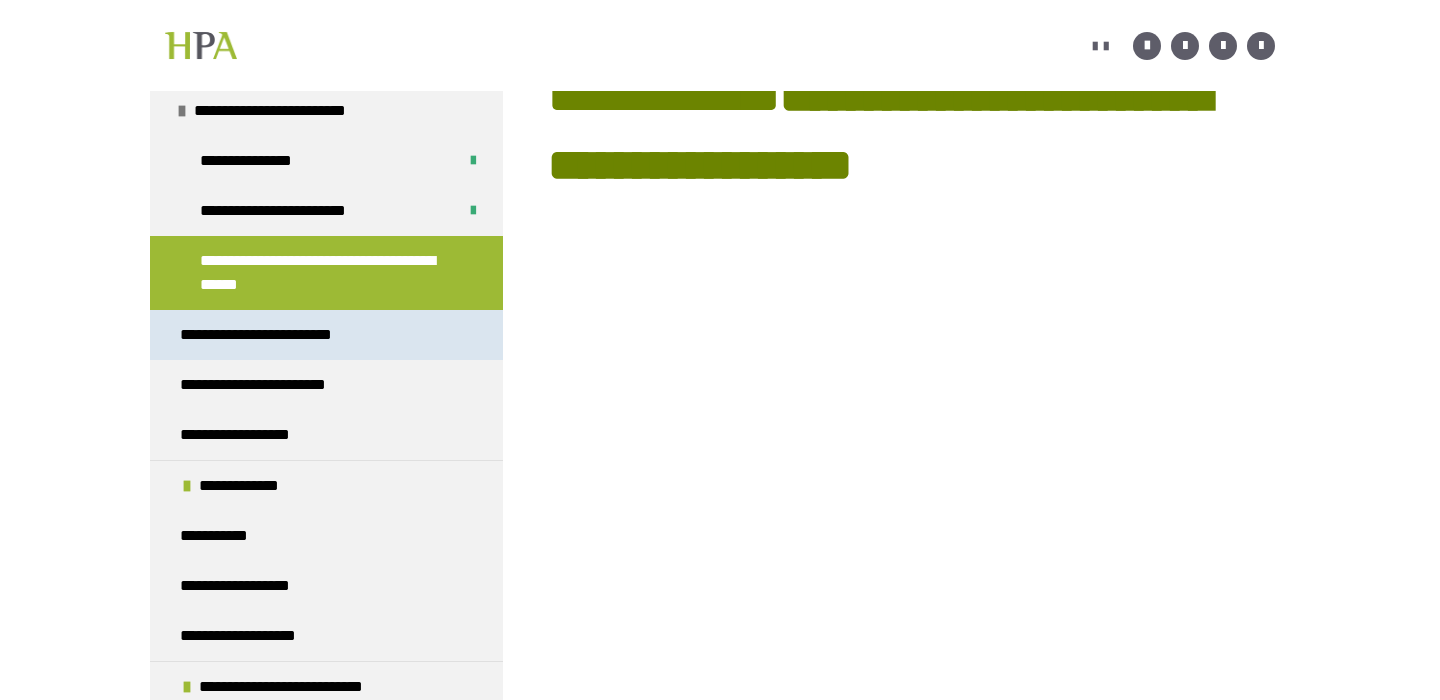 click on "**********" at bounding box center (326, 335) 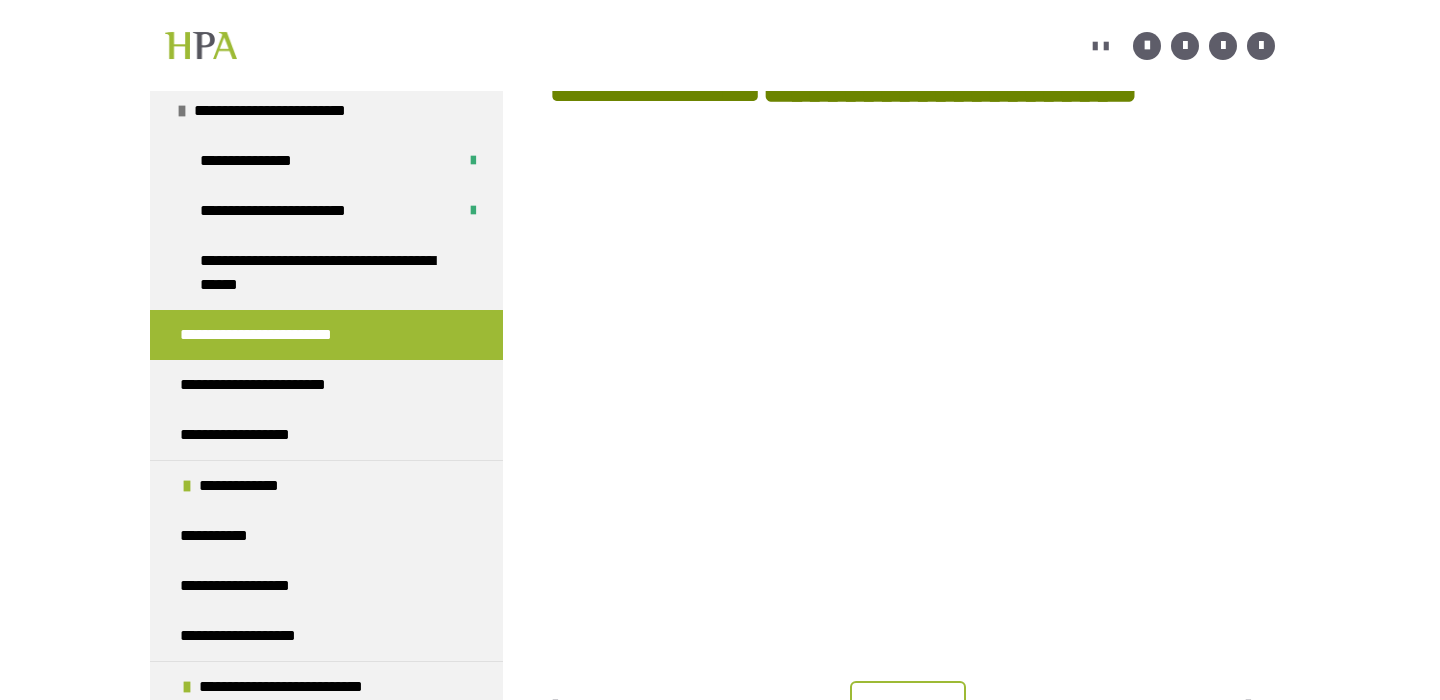 click at bounding box center (911, 555) 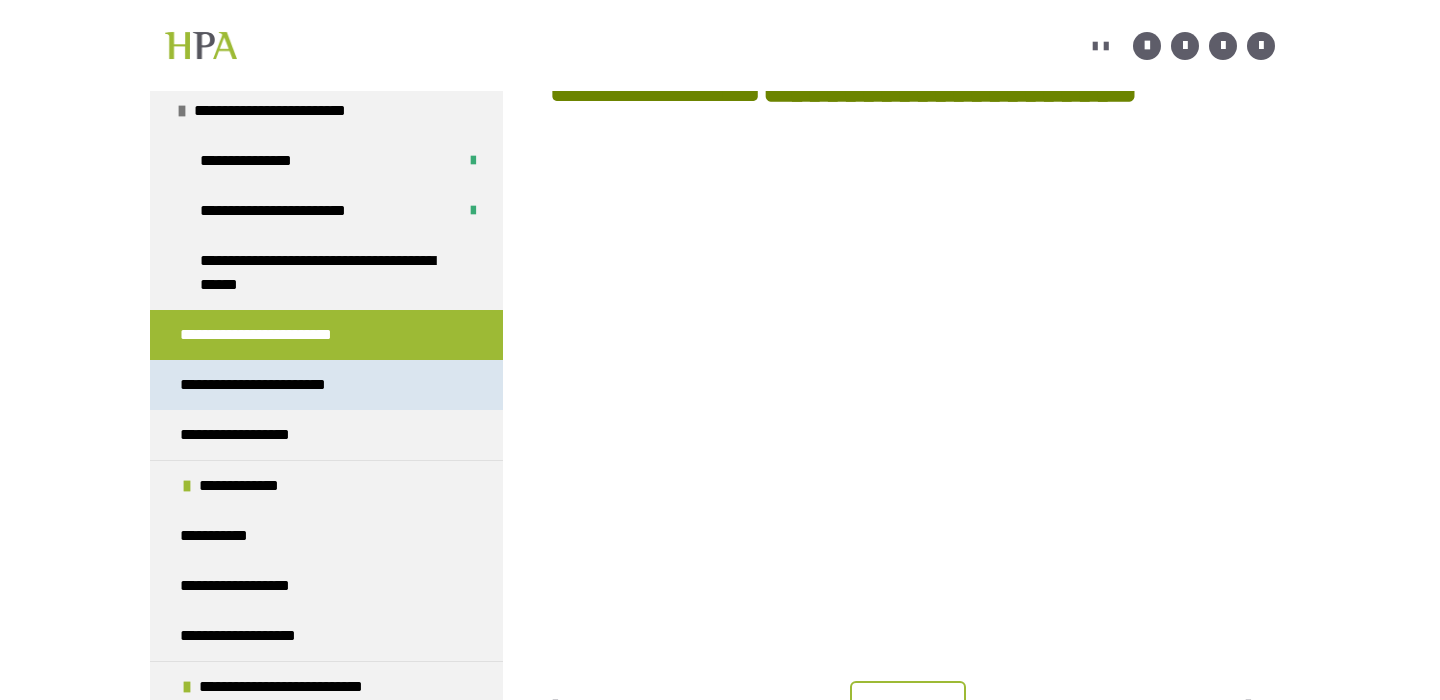 click on "**********" at bounding box center [326, 385] 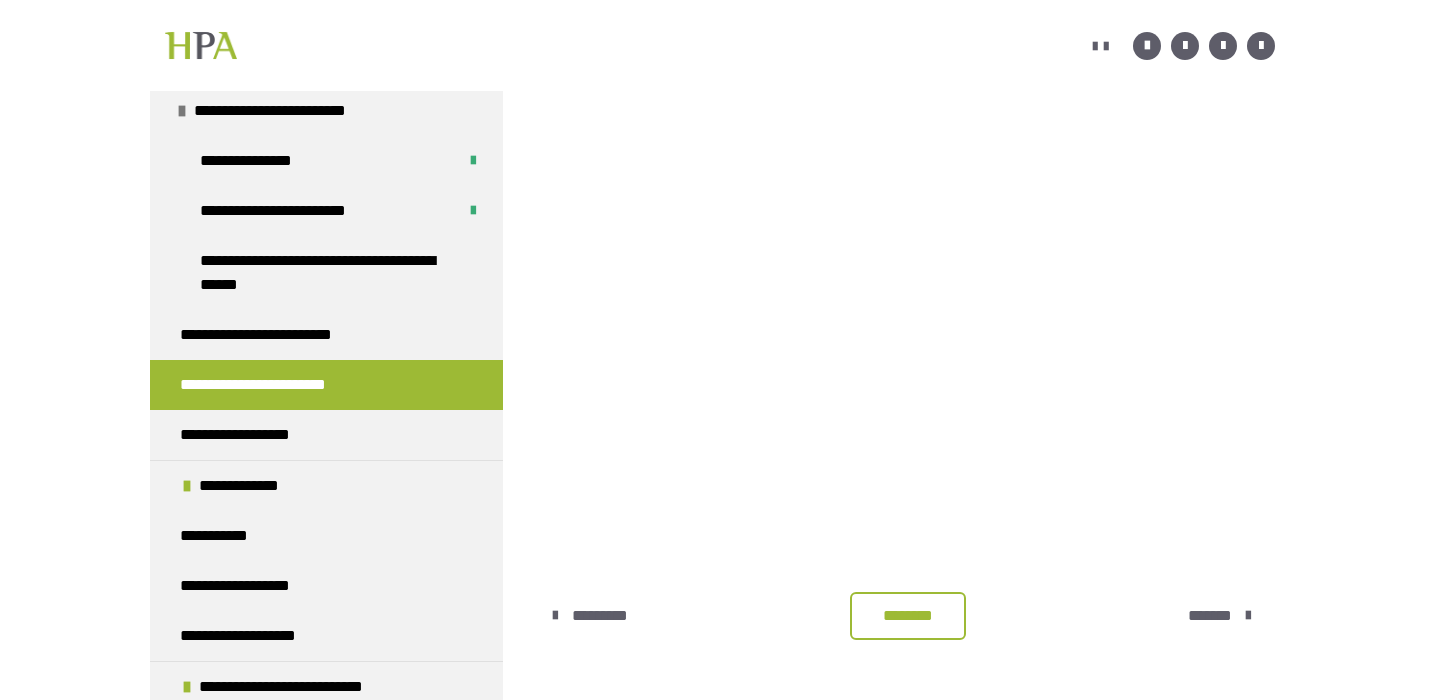scroll, scrollTop: 450, scrollLeft: 0, axis: vertical 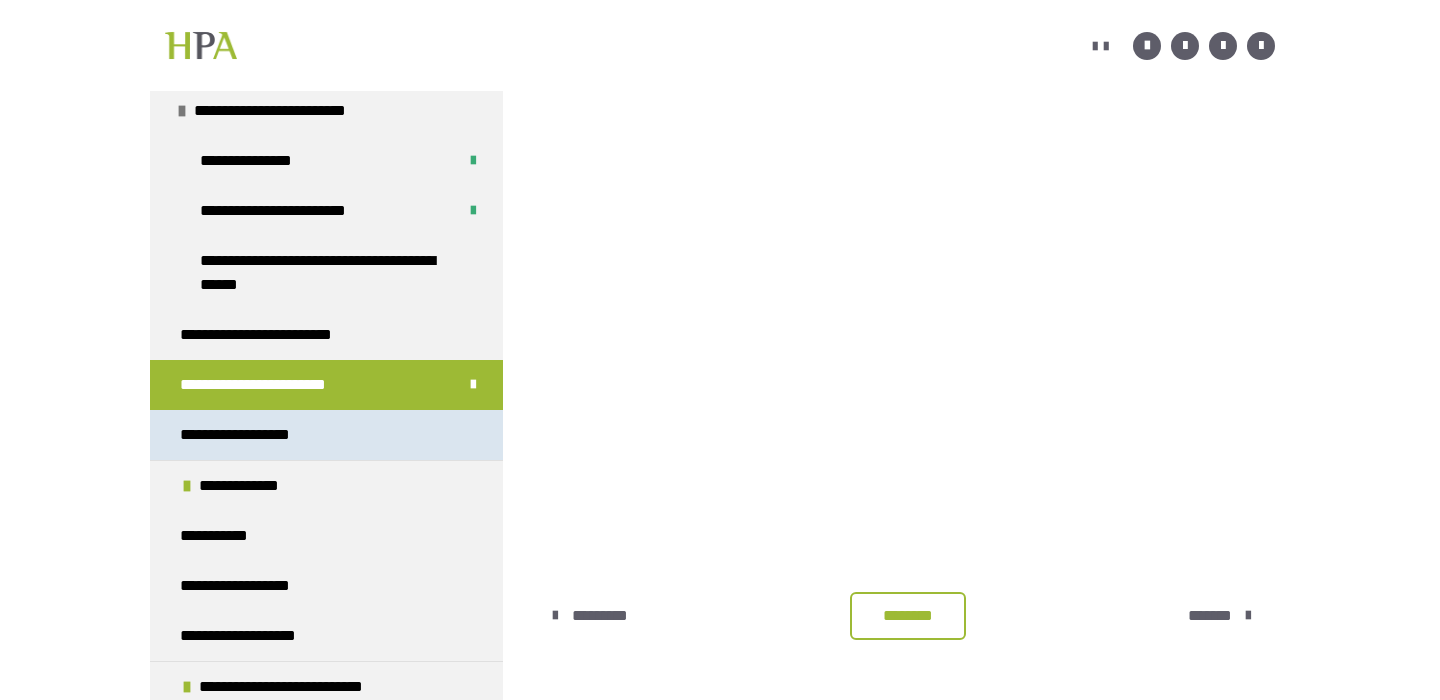 click on "**********" at bounding box center (326, 435) 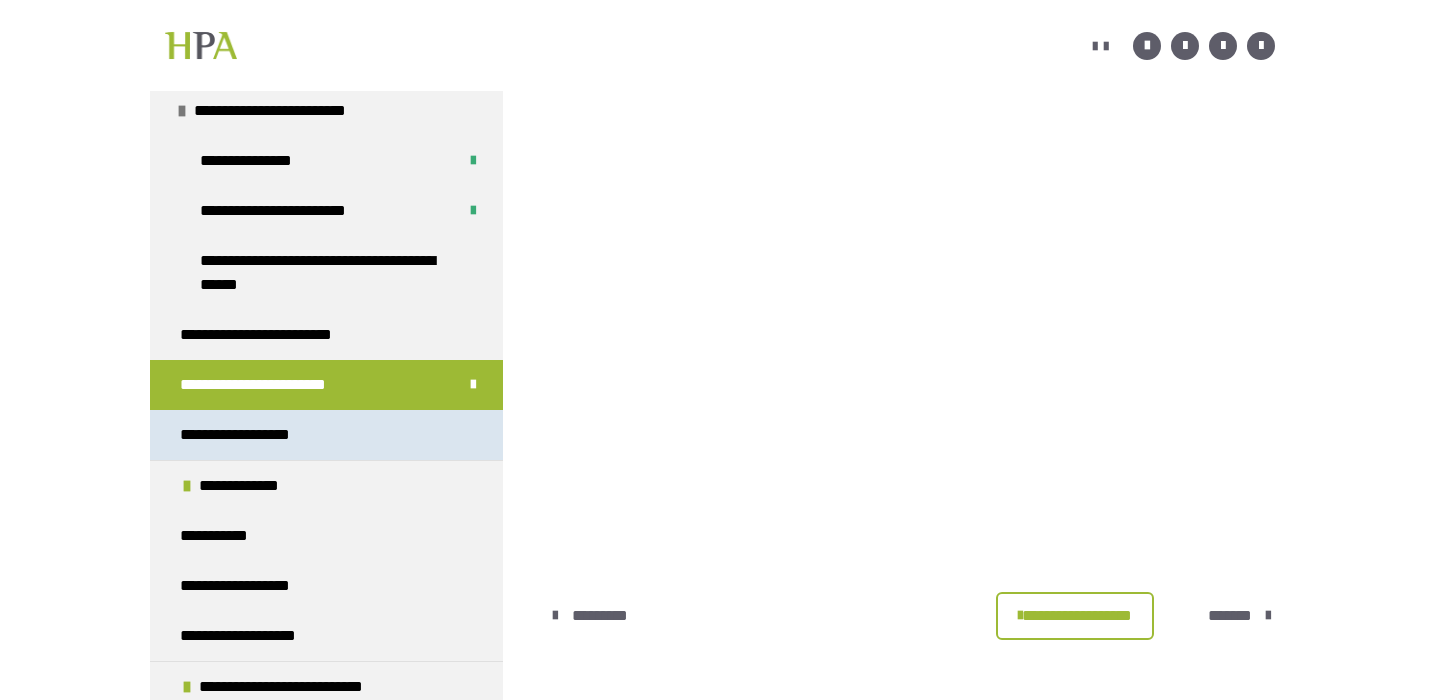 scroll, scrollTop: 361, scrollLeft: 0, axis: vertical 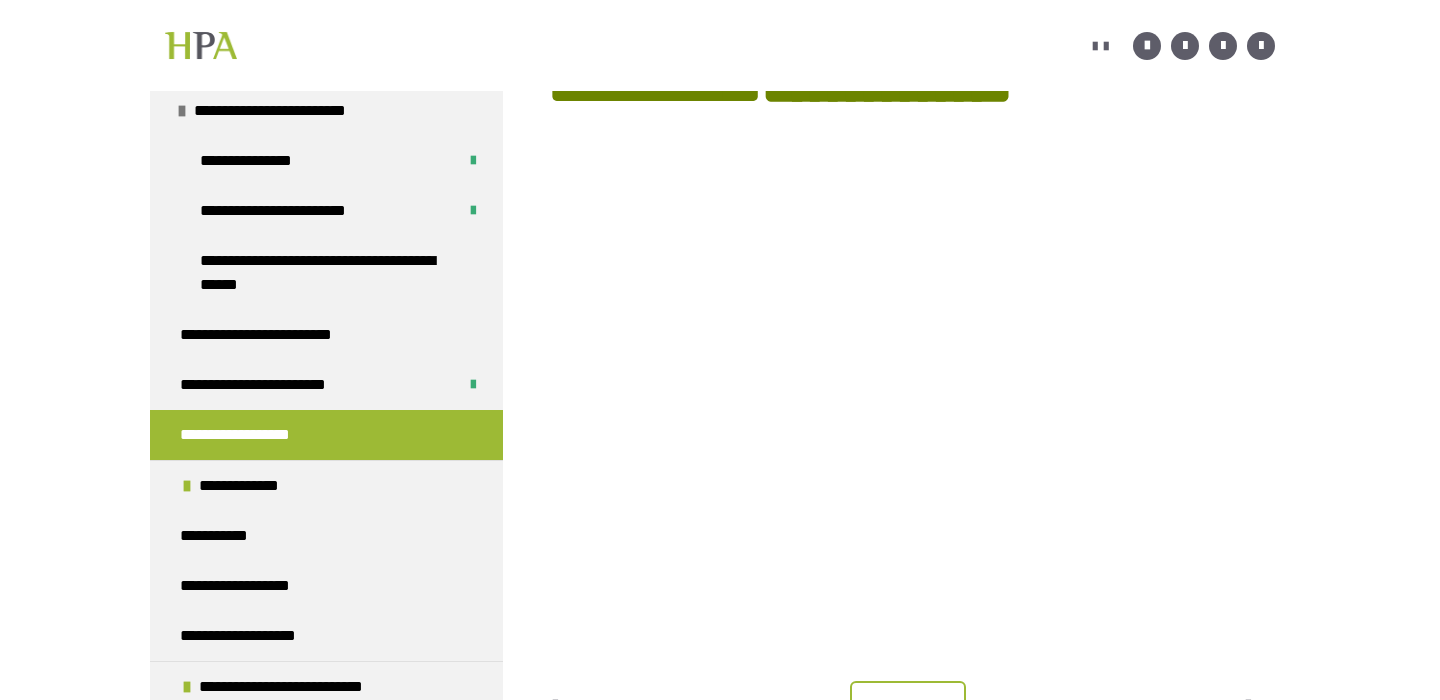 click on "********" at bounding box center (908, 705) 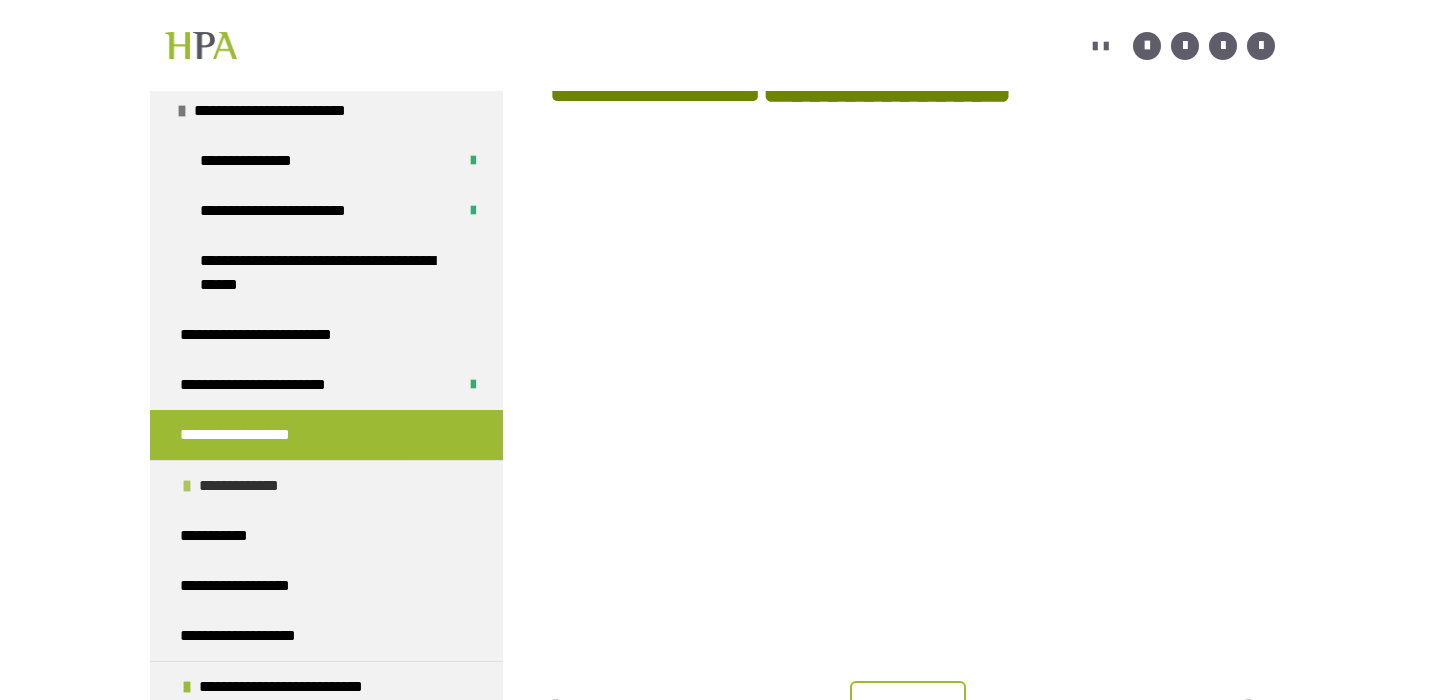 click on "**********" at bounding box center [326, 485] 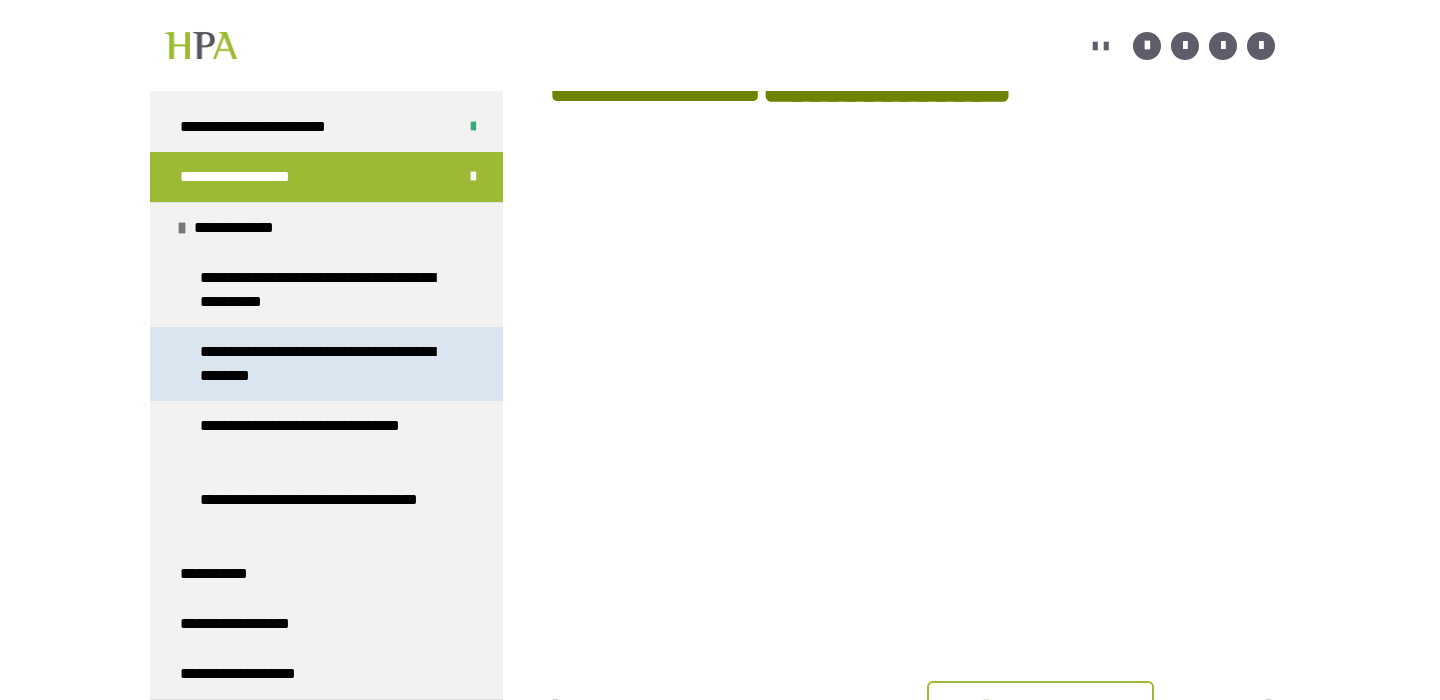 scroll, scrollTop: 975, scrollLeft: 0, axis: vertical 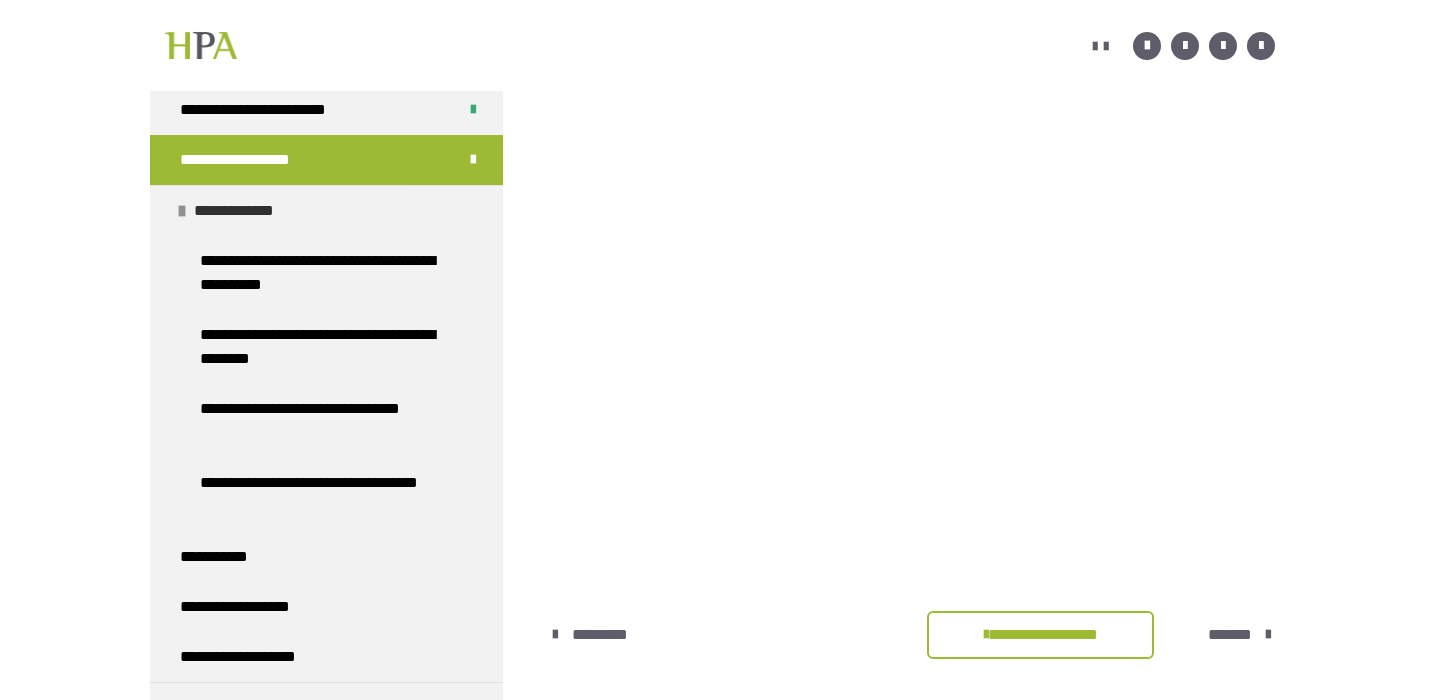 click on "**********" at bounding box center [326, 210] 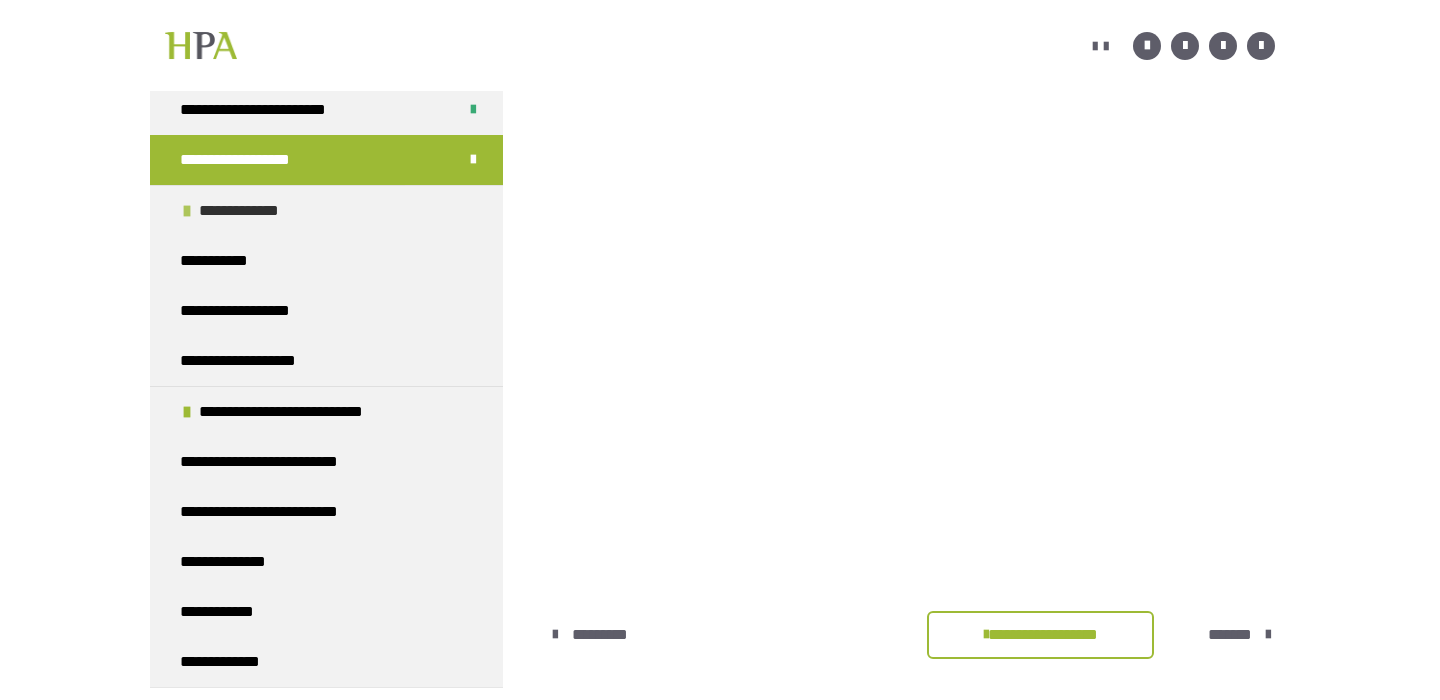 click on "**********" at bounding box center [326, 210] 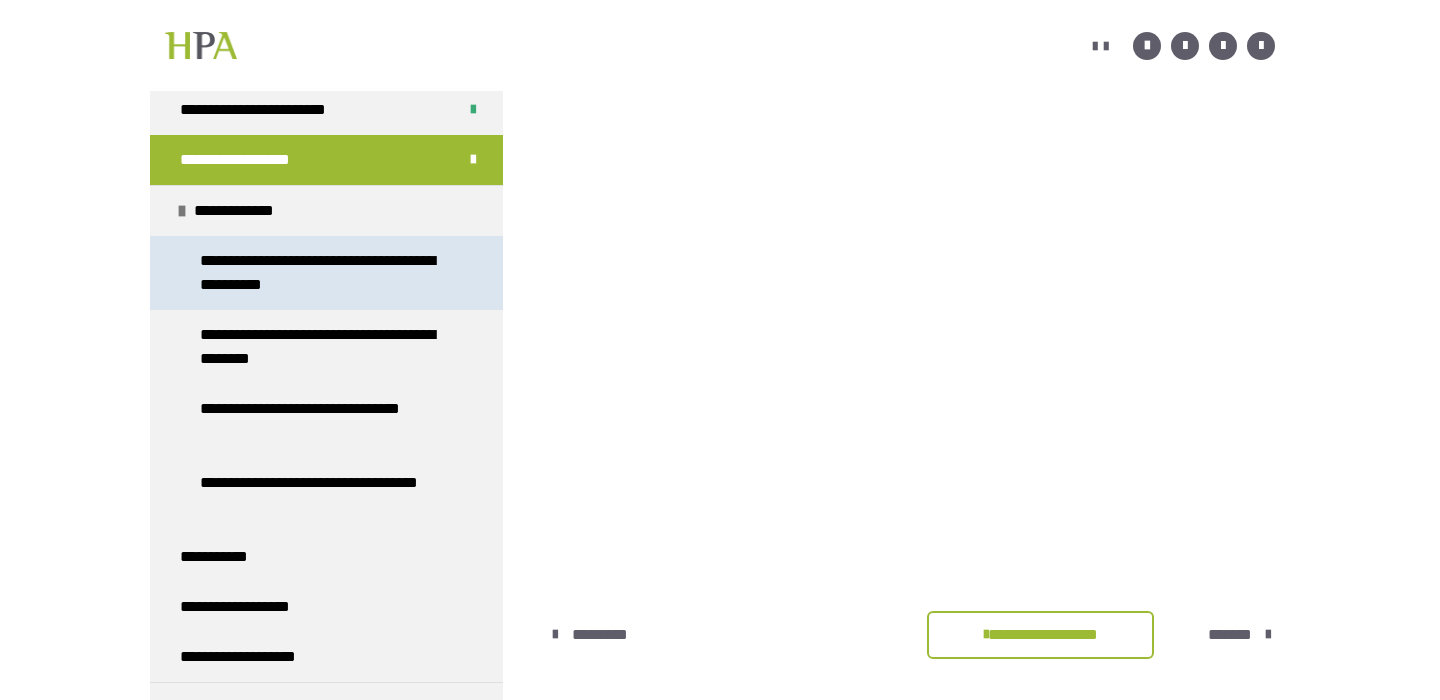 click on "**********" at bounding box center [328, 273] 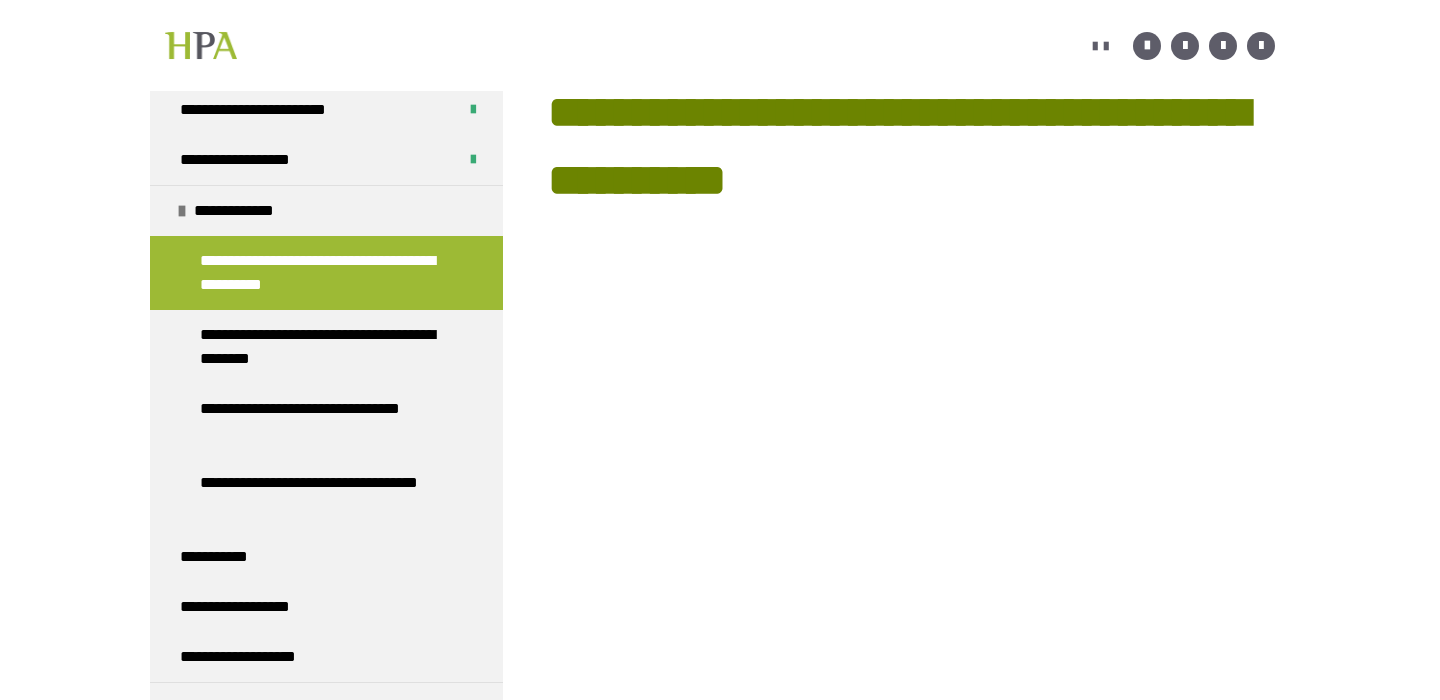 scroll, scrollTop: 477, scrollLeft: 0, axis: vertical 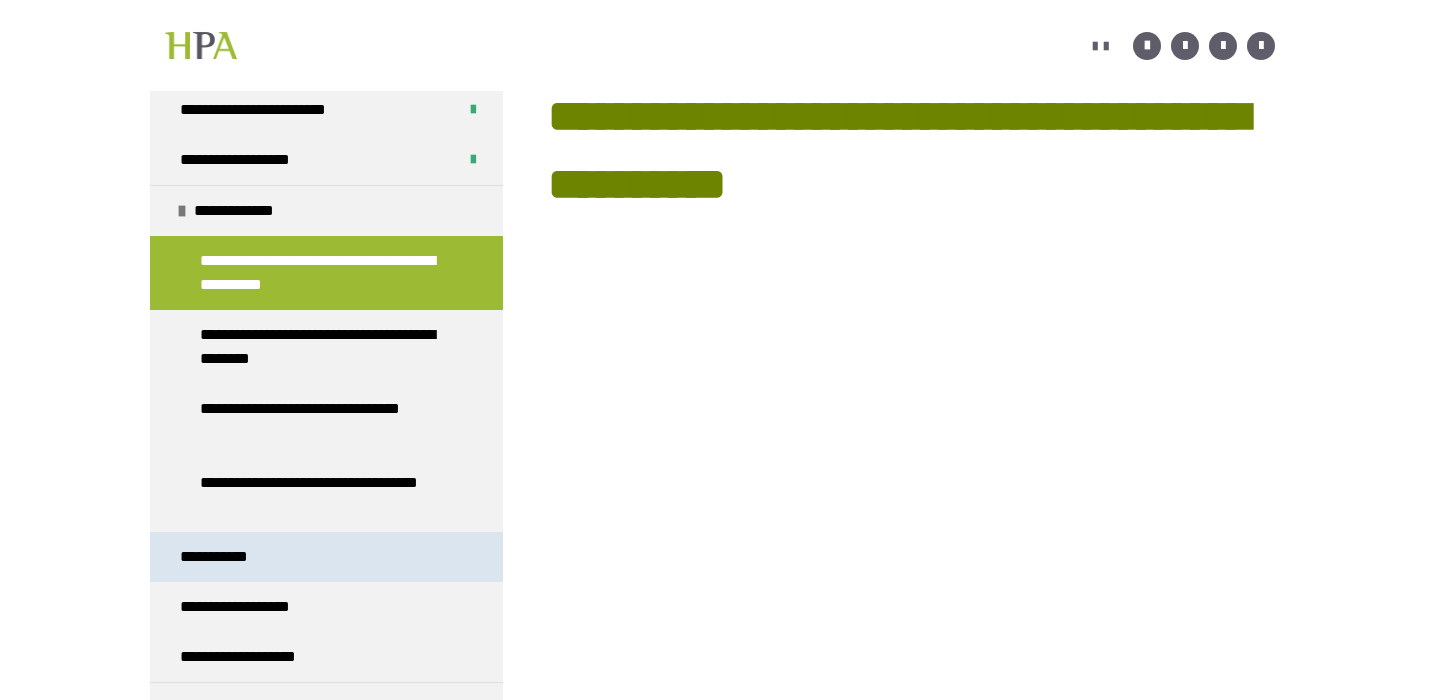 click on "**********" at bounding box center [326, 557] 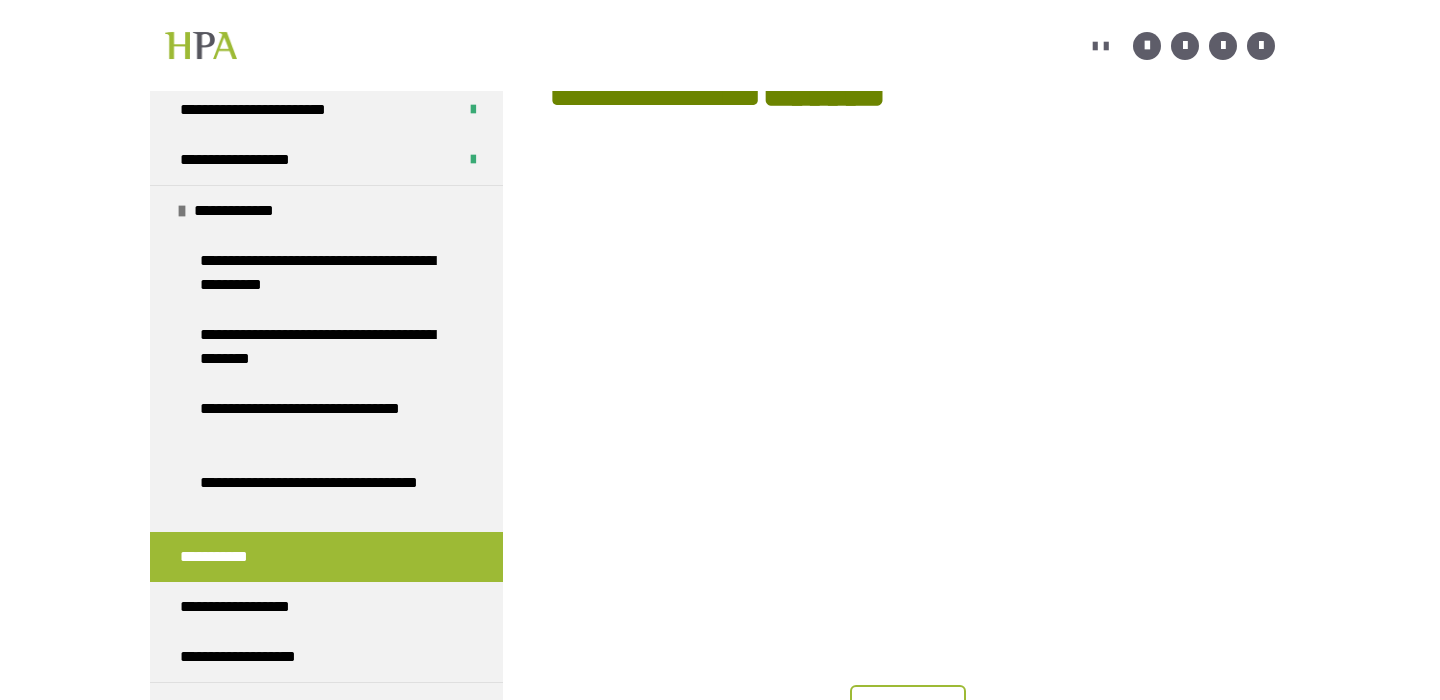 scroll, scrollTop: 355, scrollLeft: 0, axis: vertical 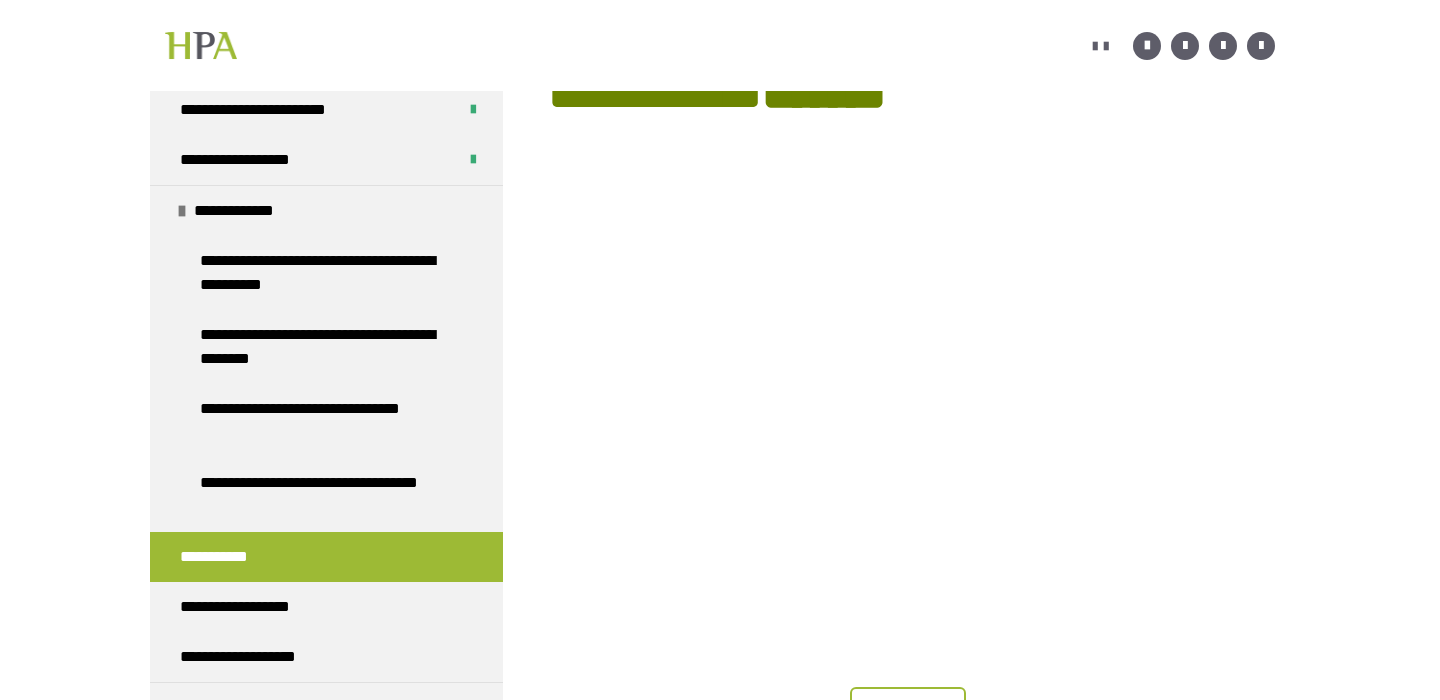 click at bounding box center (911, 581) 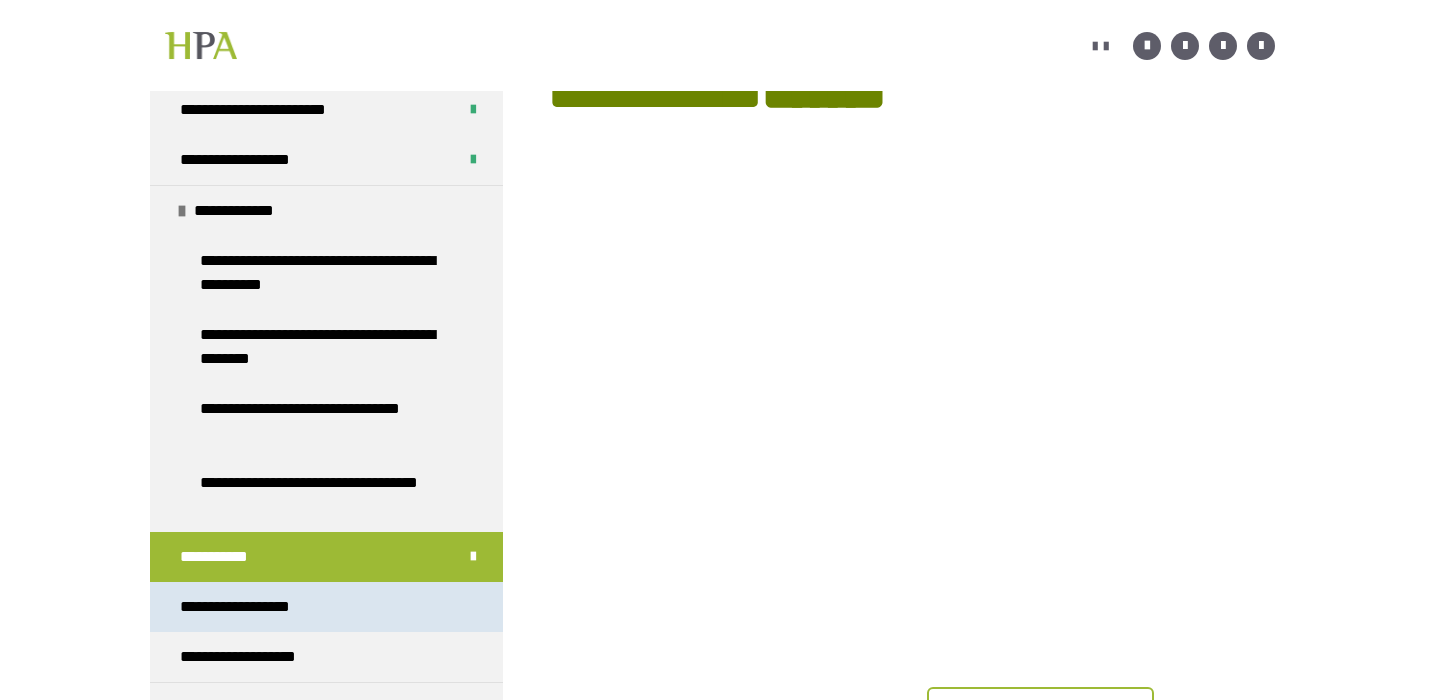 click on "**********" at bounding box center [326, 607] 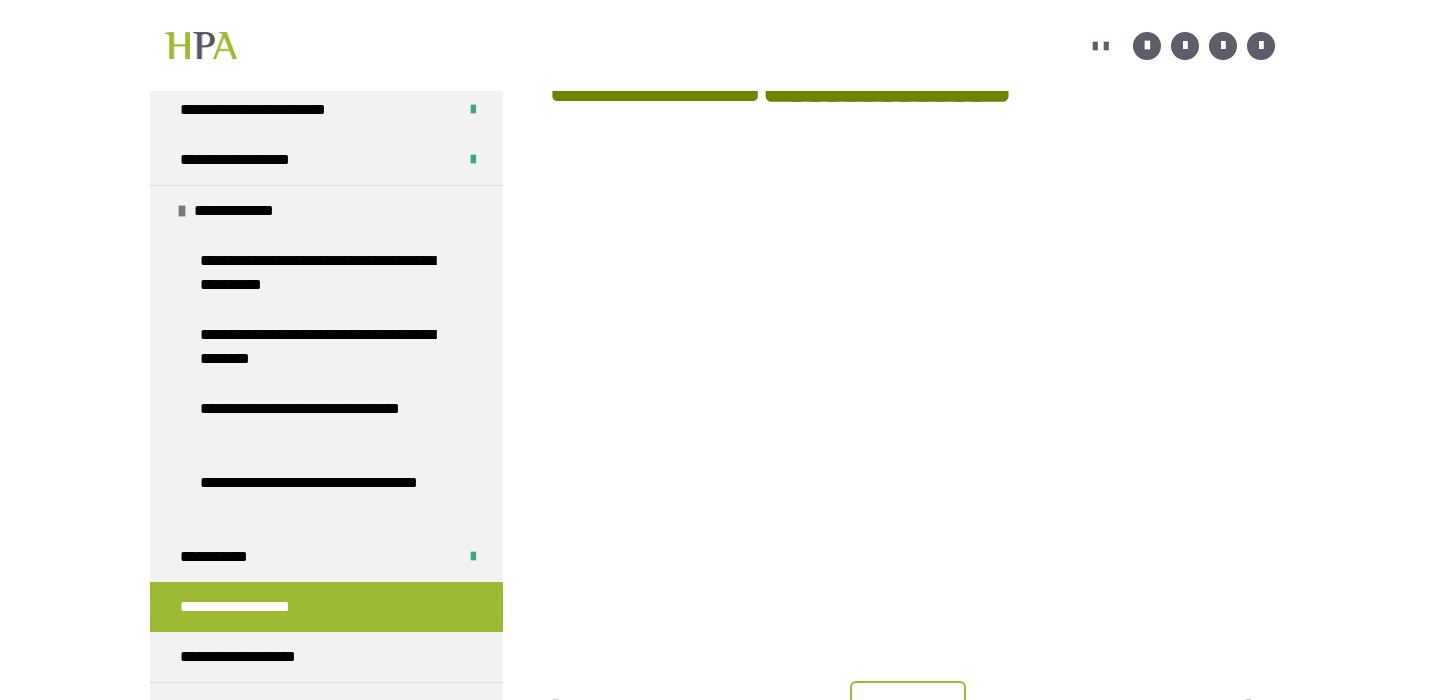 click on "********" at bounding box center [908, 705] 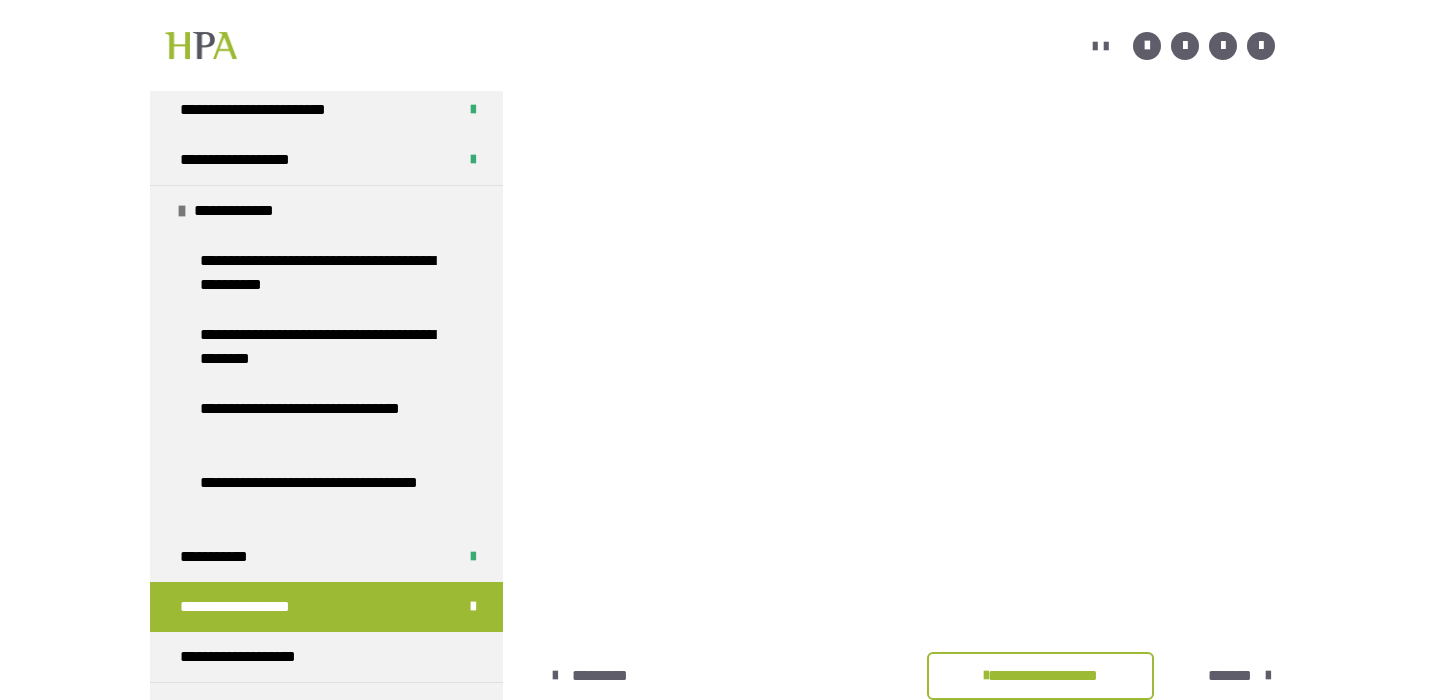 scroll, scrollTop: 296, scrollLeft: 1, axis: both 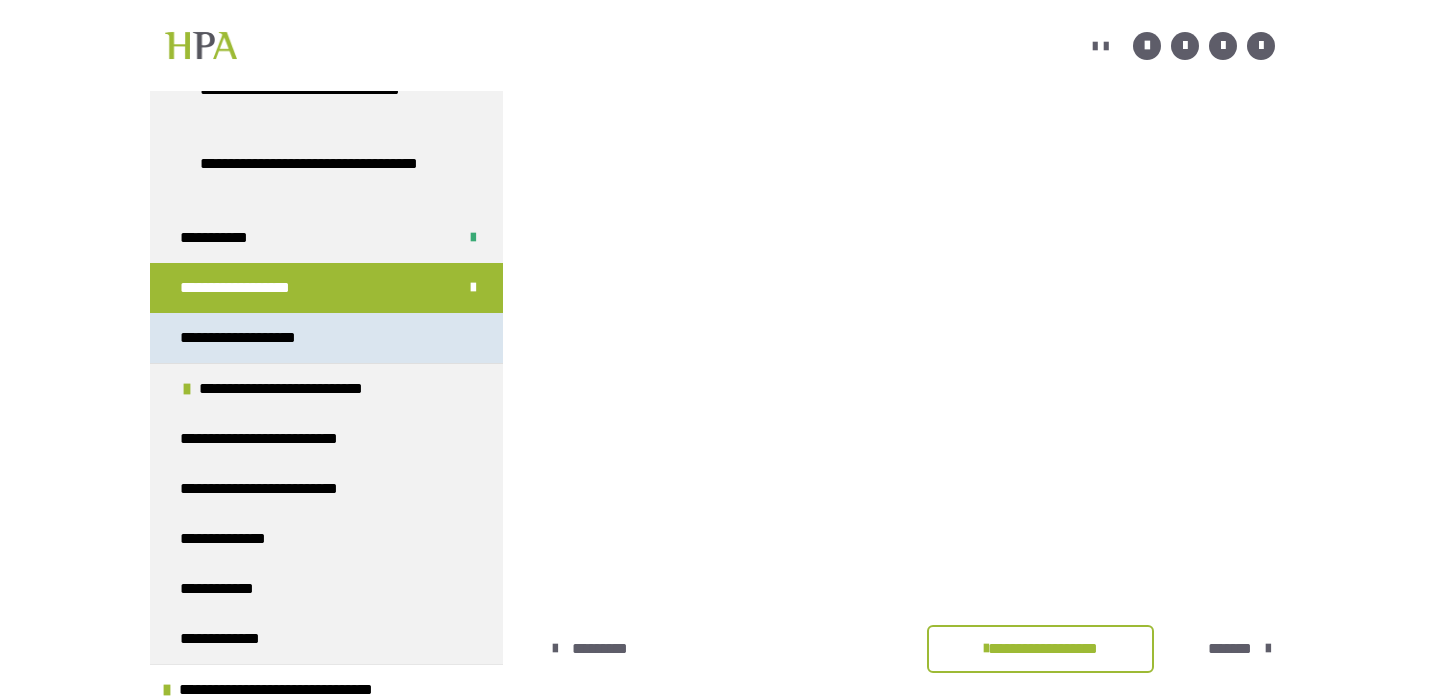 click on "**********" at bounding box center [326, 338] 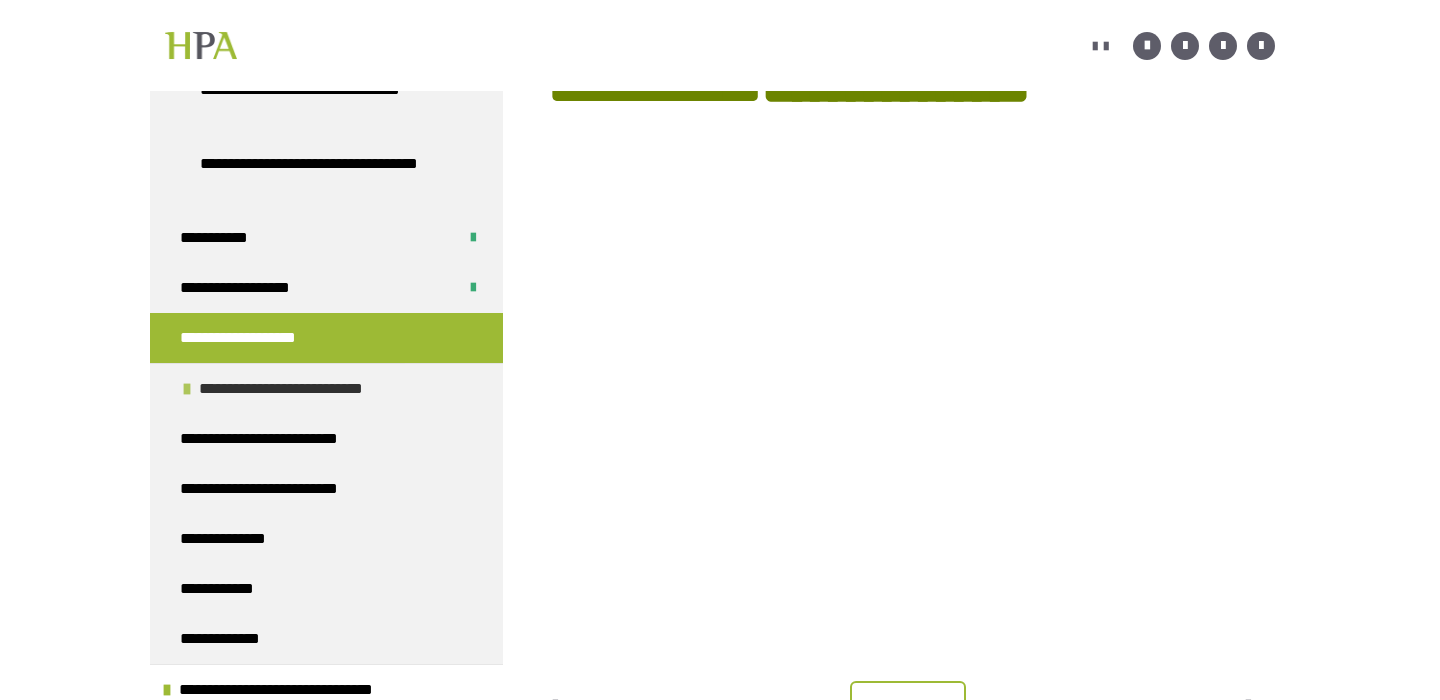 click on "**********" at bounding box center (306, 389) 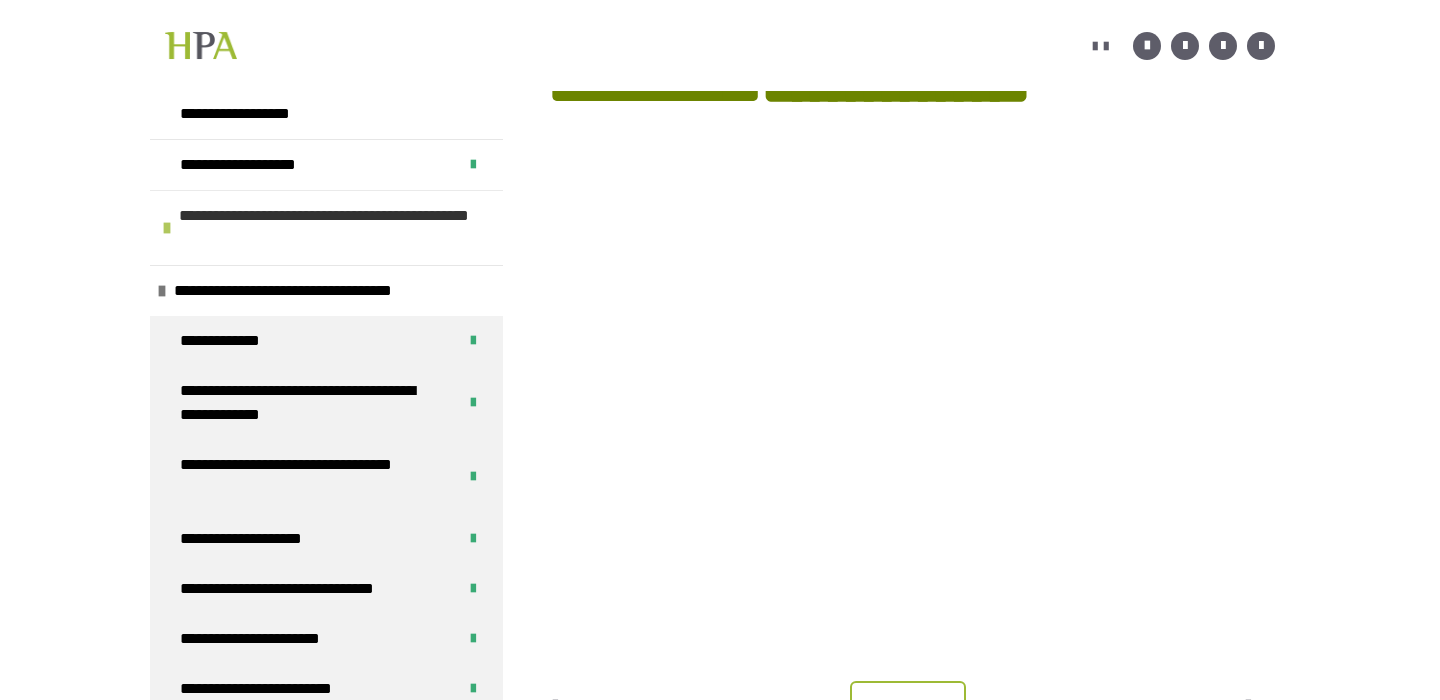 scroll, scrollTop: 18, scrollLeft: 0, axis: vertical 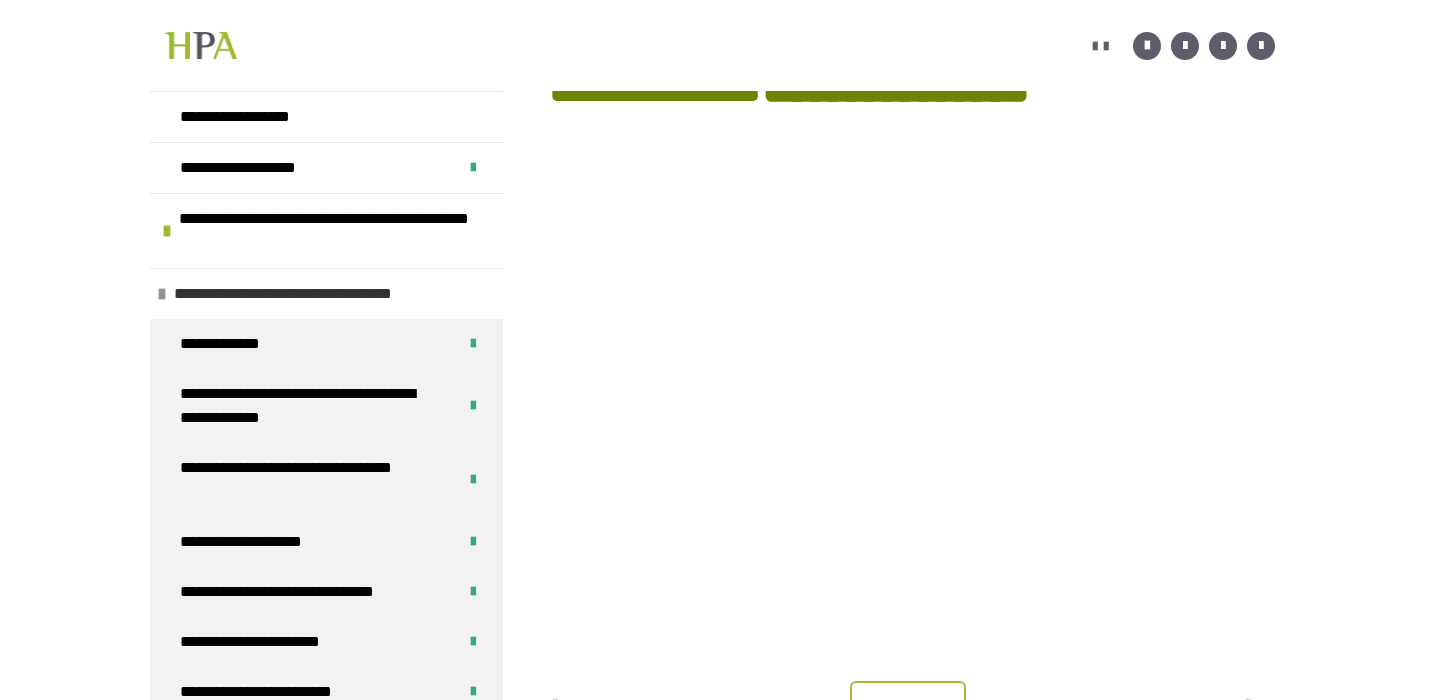 click on "**********" at bounding box center [314, 294] 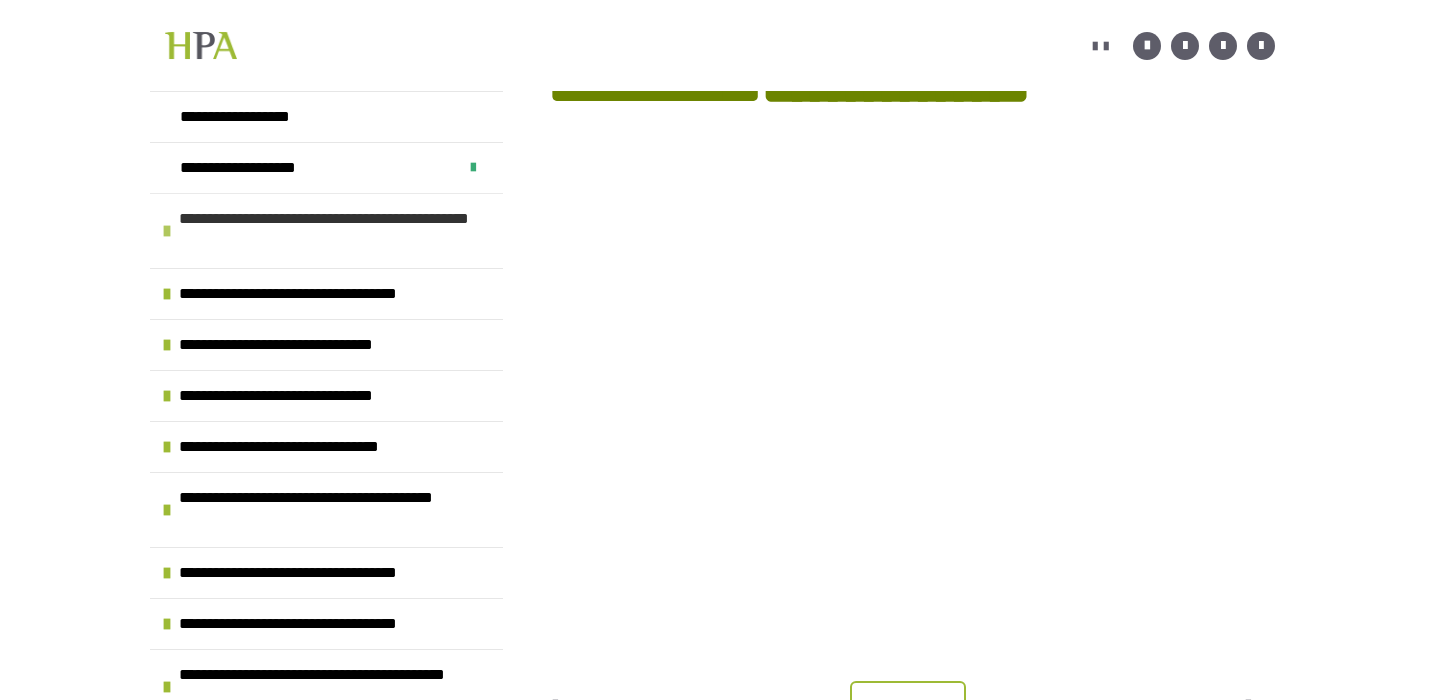 click on "**********" at bounding box center [336, 231] 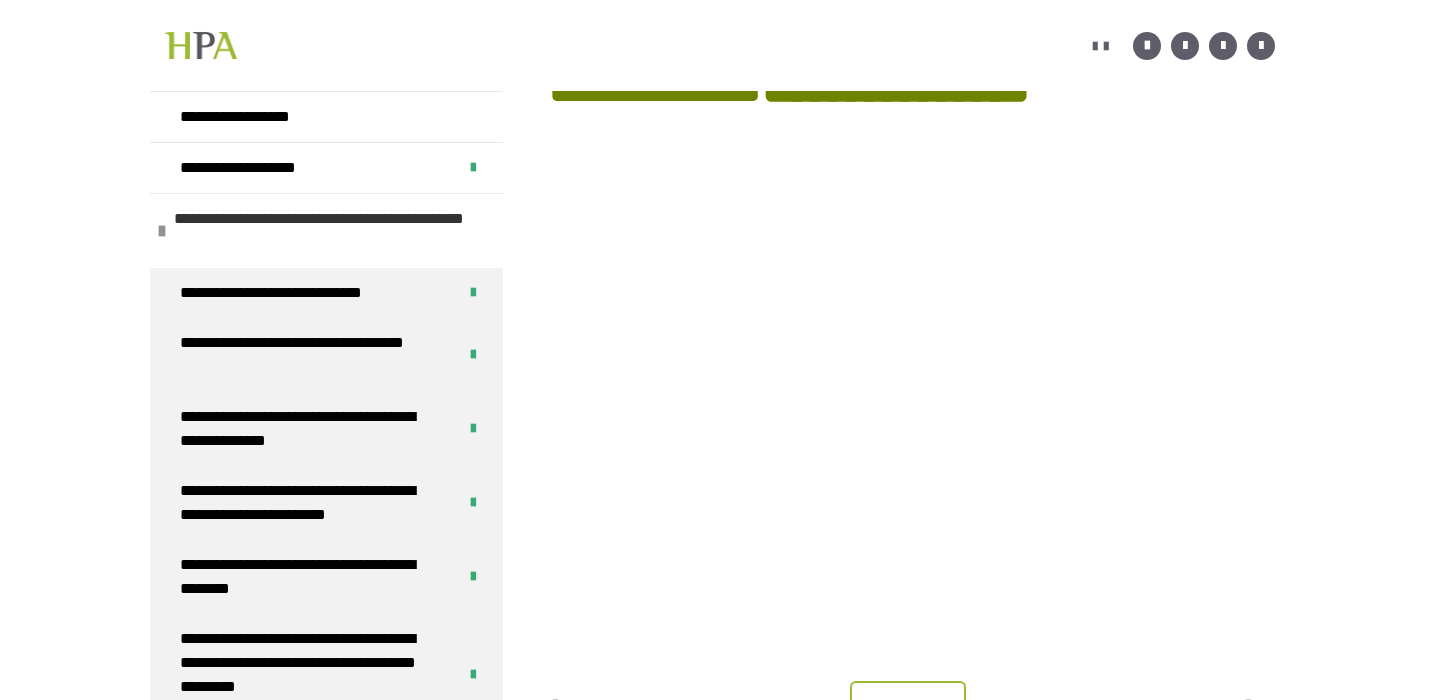 click on "**********" at bounding box center [331, 231] 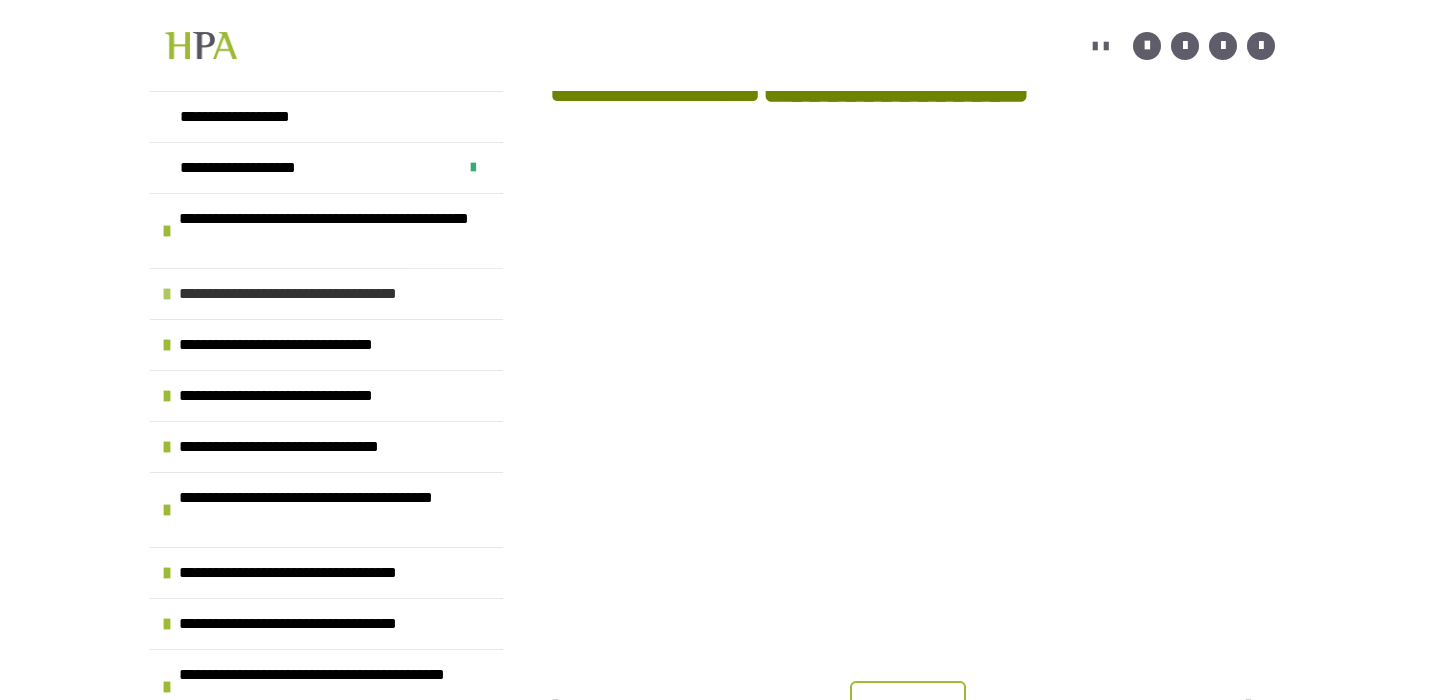 click on "**********" at bounding box center [319, 294] 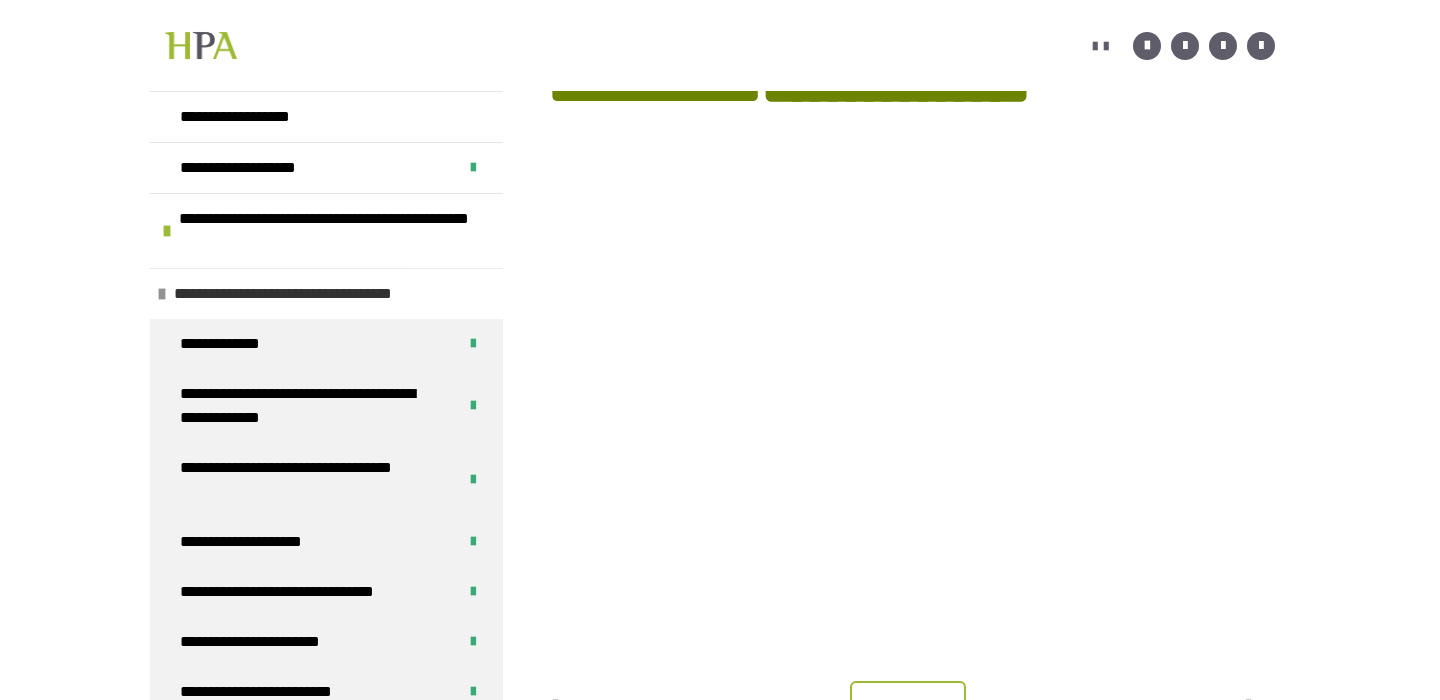 click on "**********" at bounding box center (314, 294) 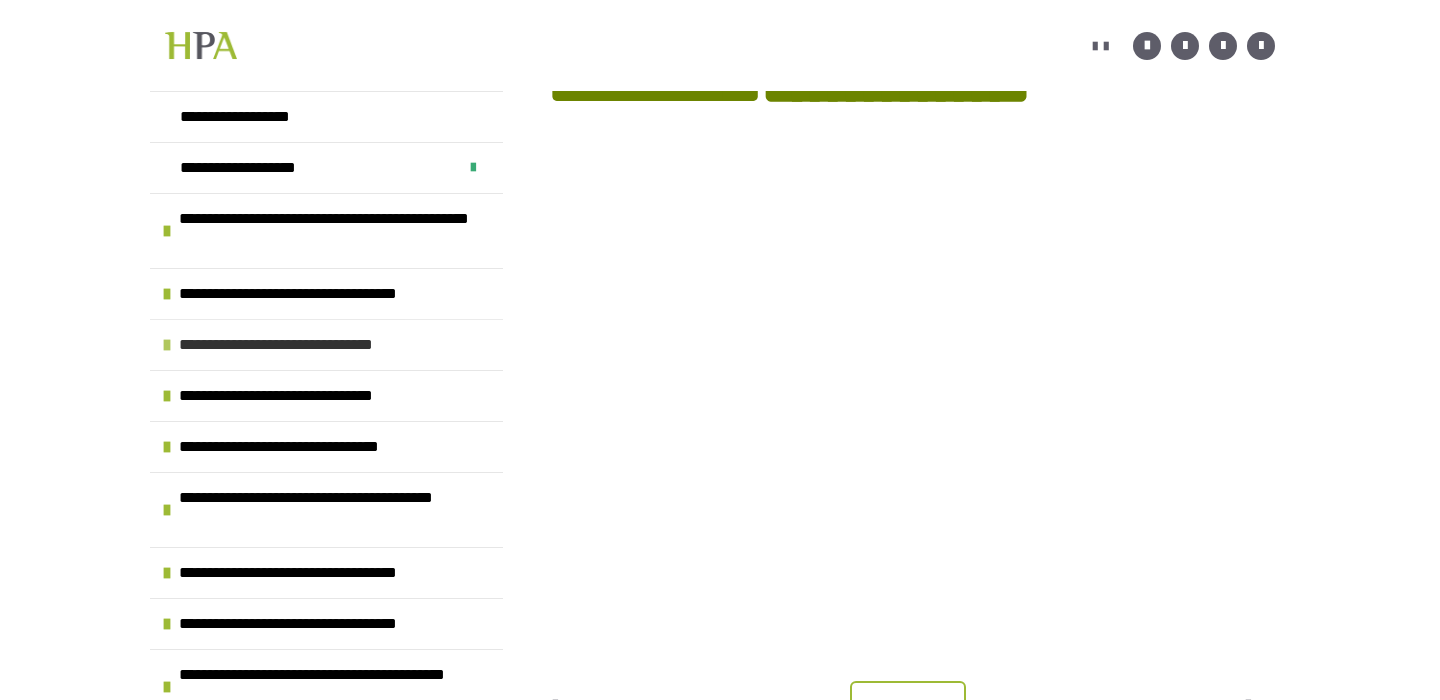 click on "**********" at bounding box center [305, 345] 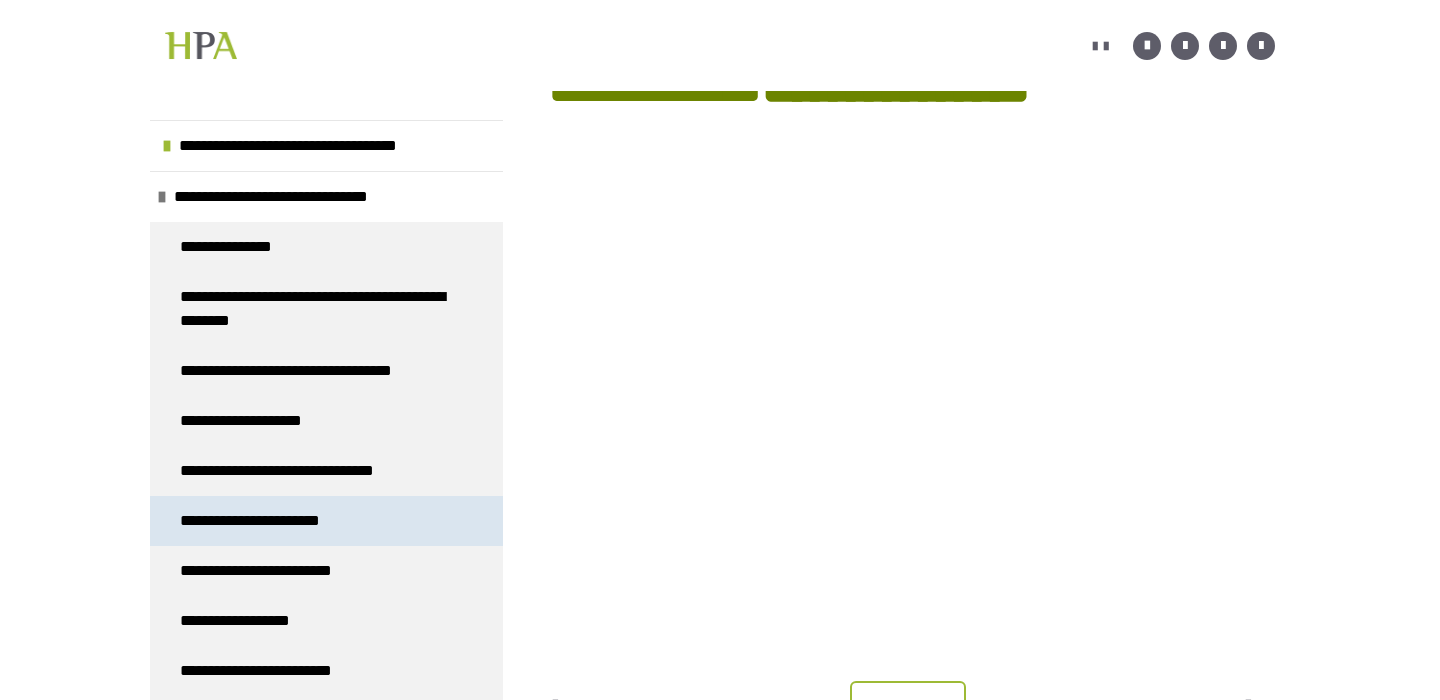 scroll, scrollTop: 159, scrollLeft: 0, axis: vertical 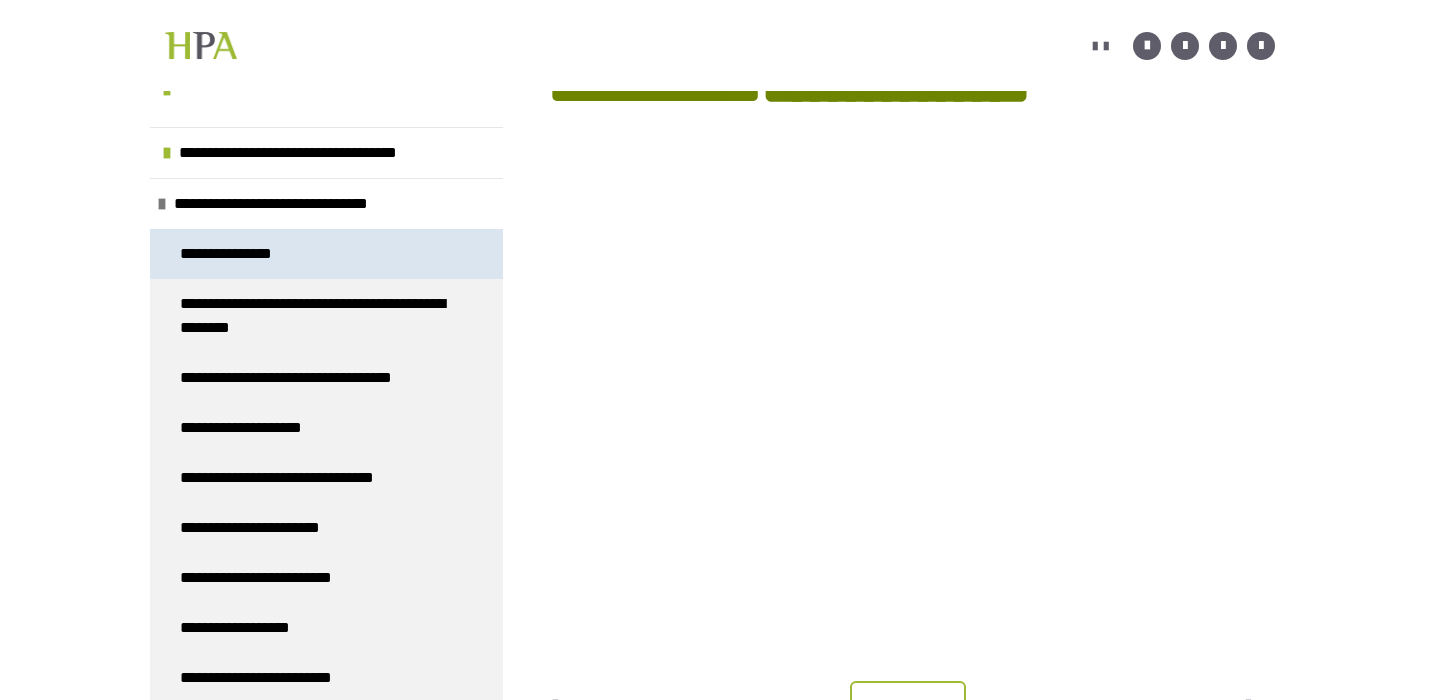 click on "**********" at bounding box center [326, 254] 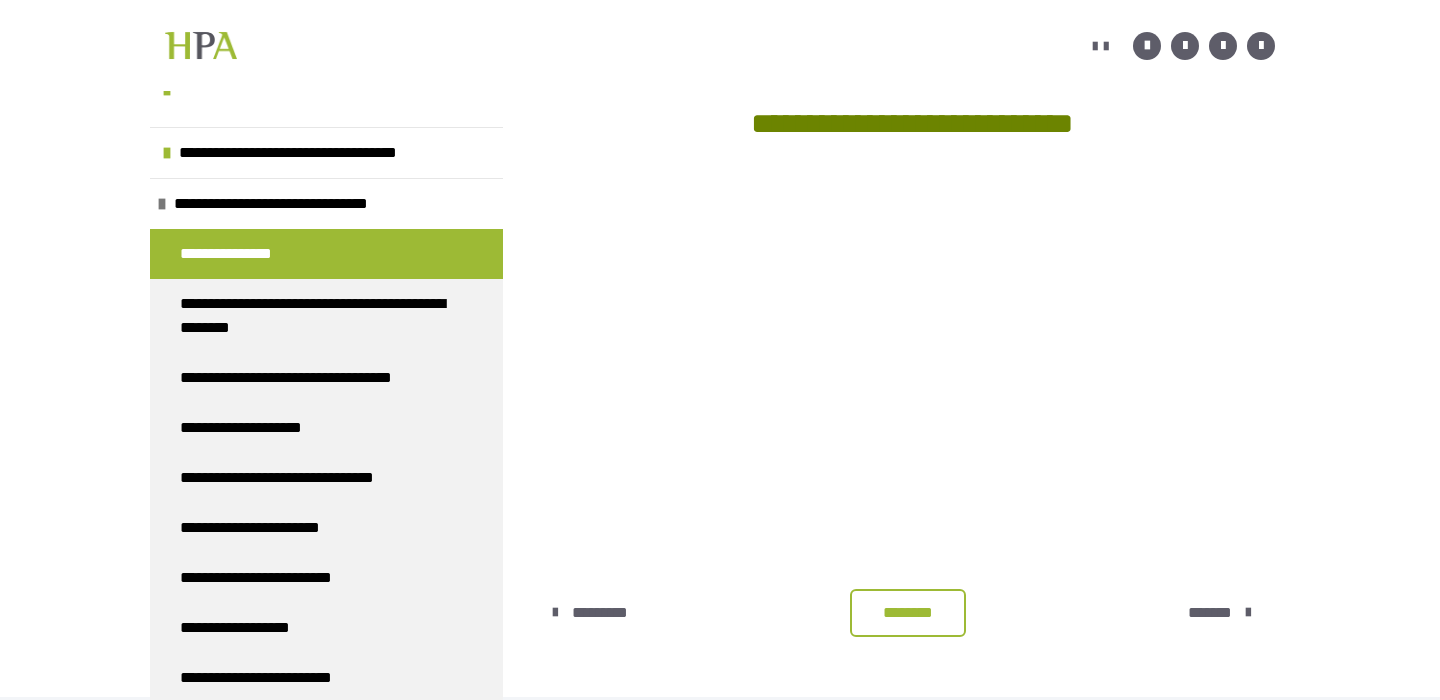 scroll, scrollTop: 1427, scrollLeft: 0, axis: vertical 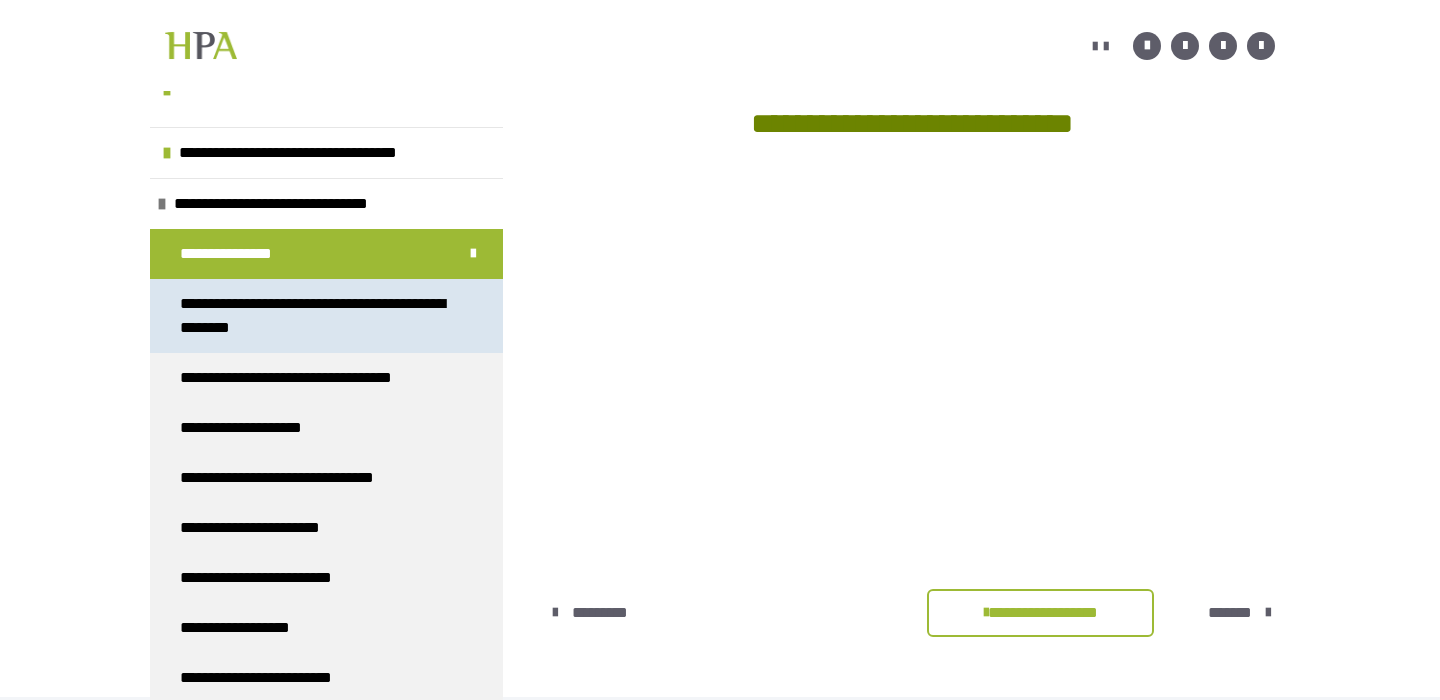 click on "**********" at bounding box center (318, 316) 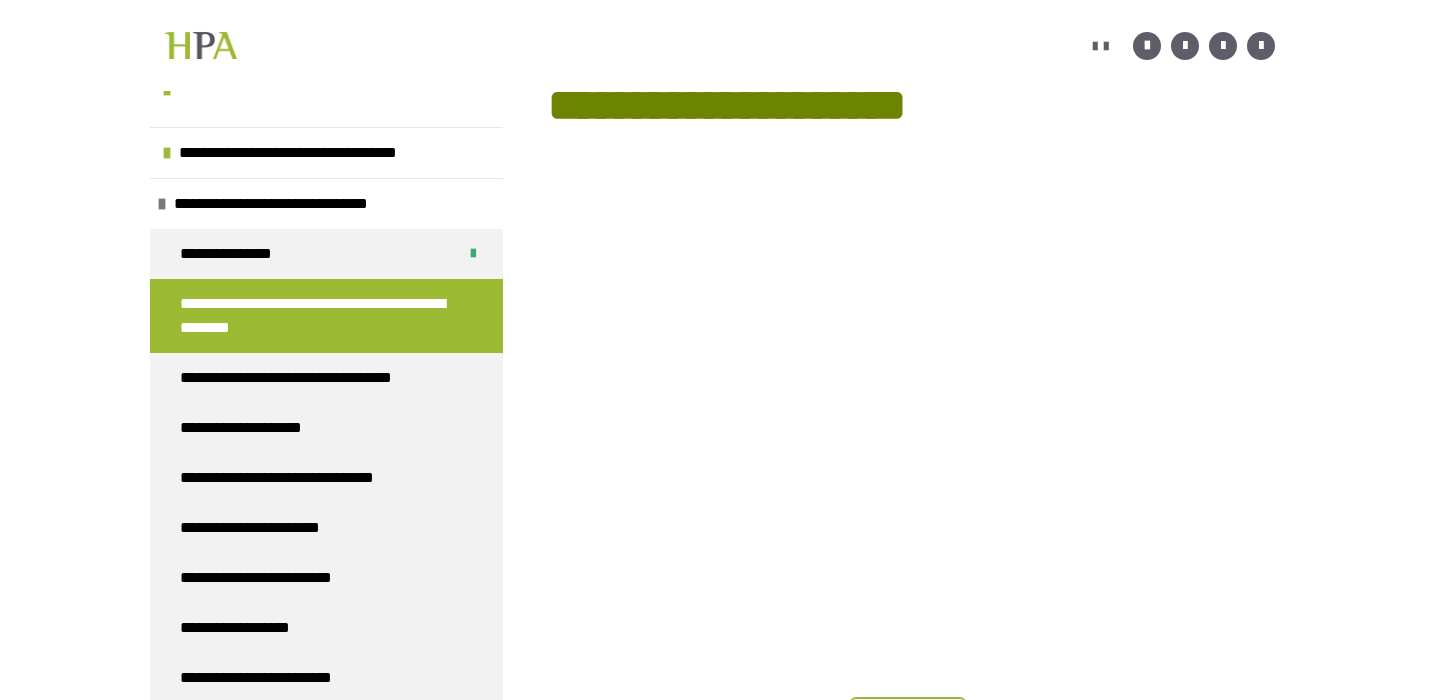 scroll, scrollTop: 436, scrollLeft: 0, axis: vertical 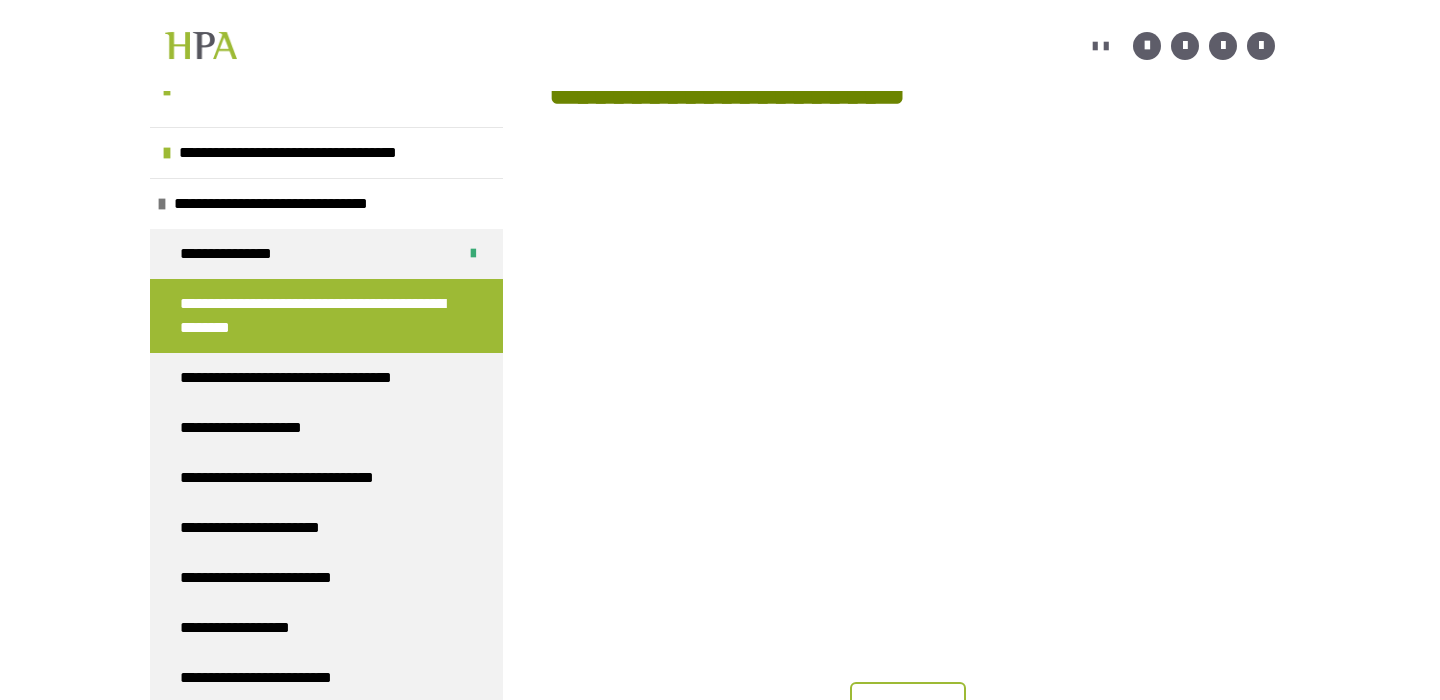 click on "********" at bounding box center (908, 706) 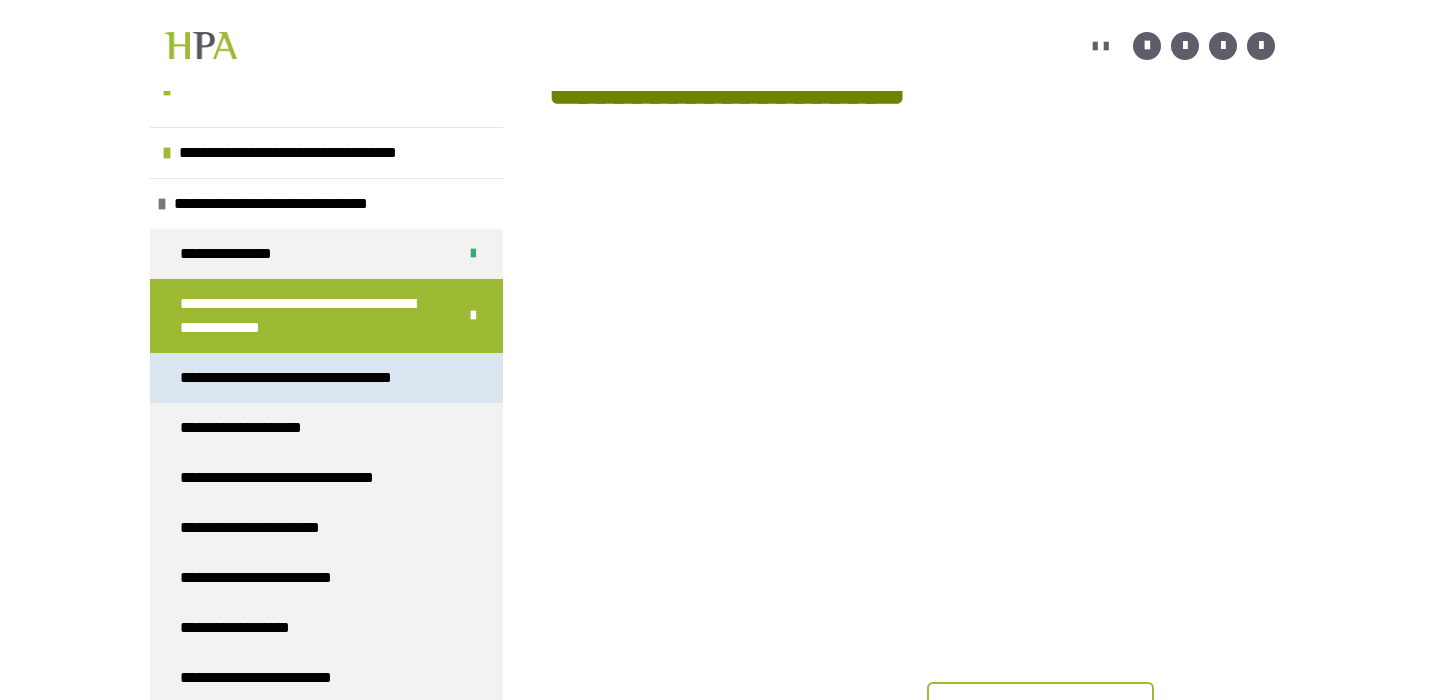 click on "**********" at bounding box center [317, 378] 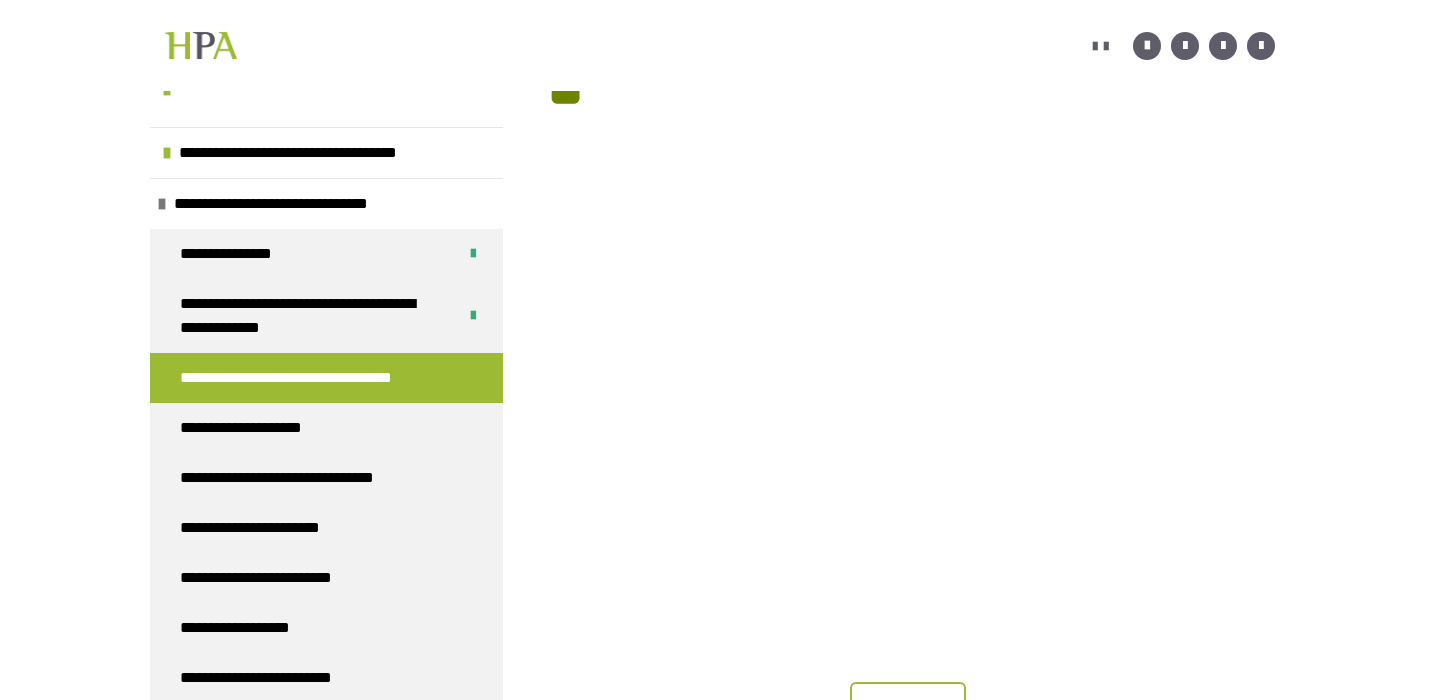scroll, scrollTop: 450, scrollLeft: 0, axis: vertical 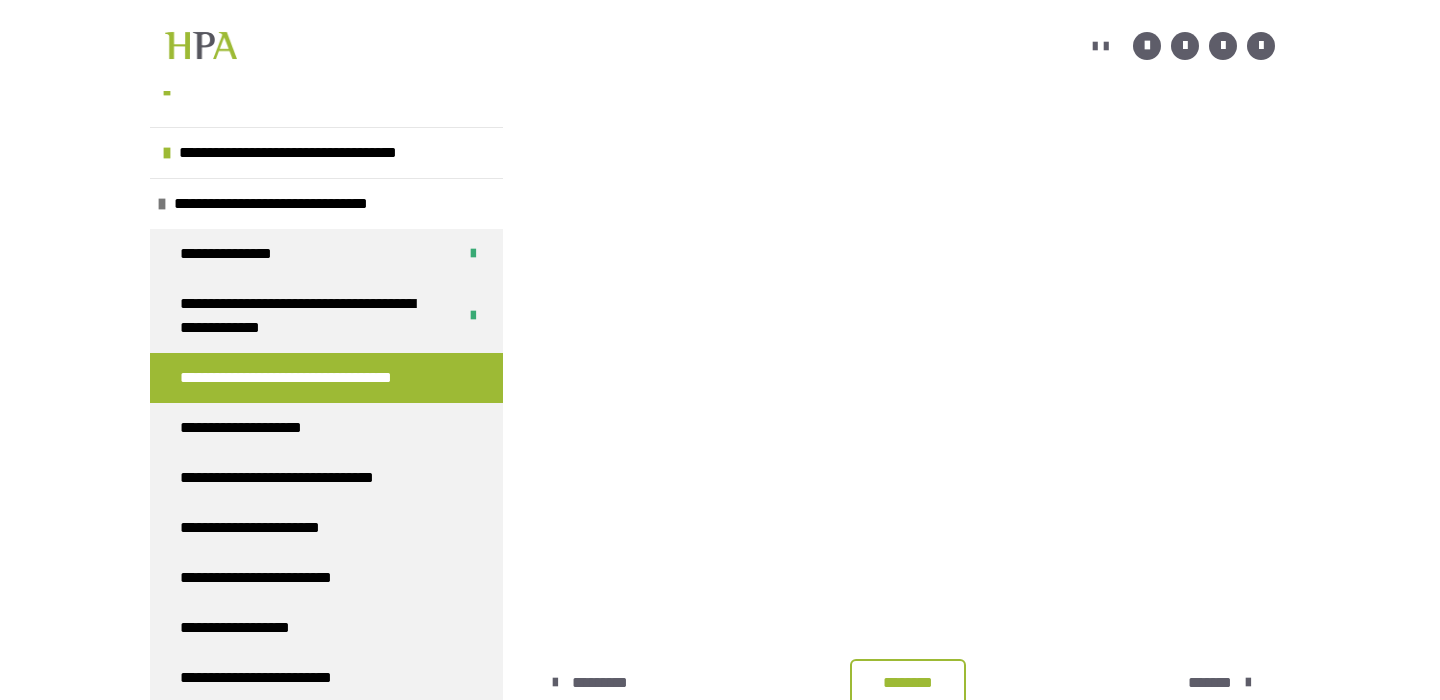 click on "********" at bounding box center (908, 683) 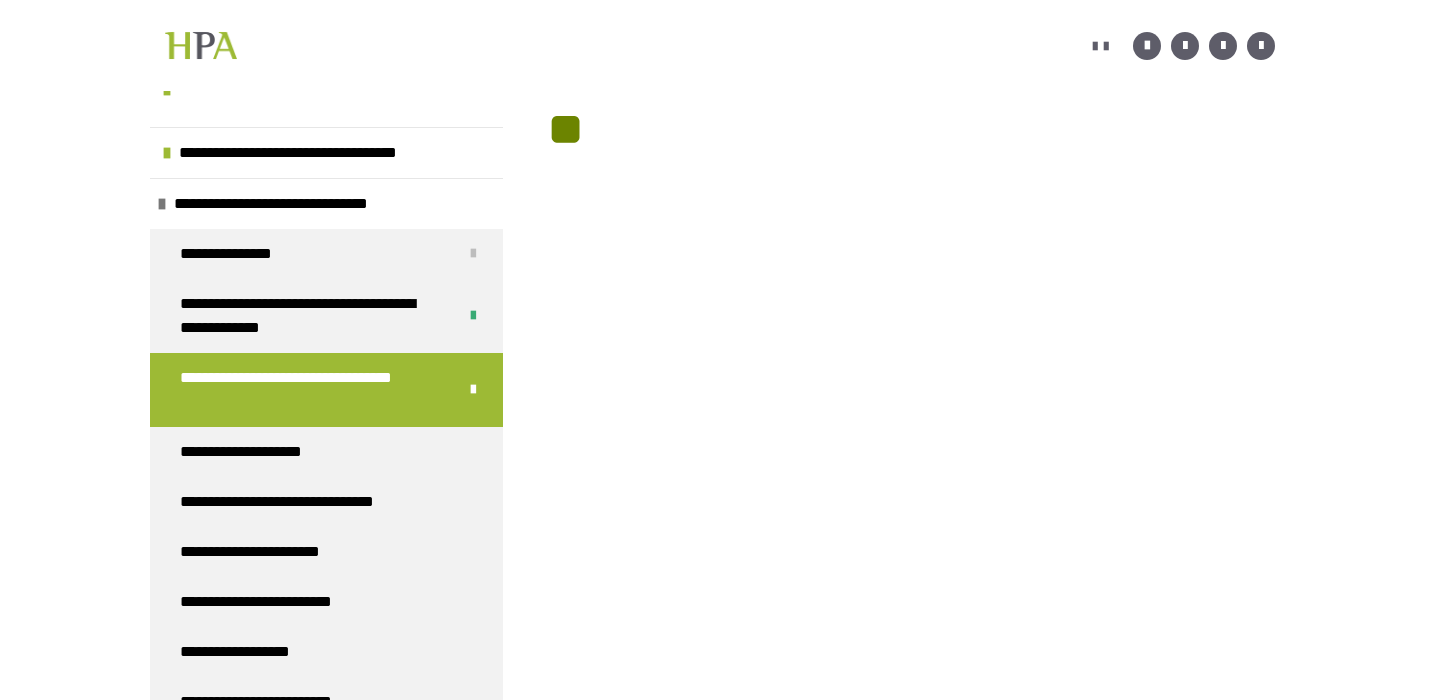 scroll, scrollTop: 375, scrollLeft: 0, axis: vertical 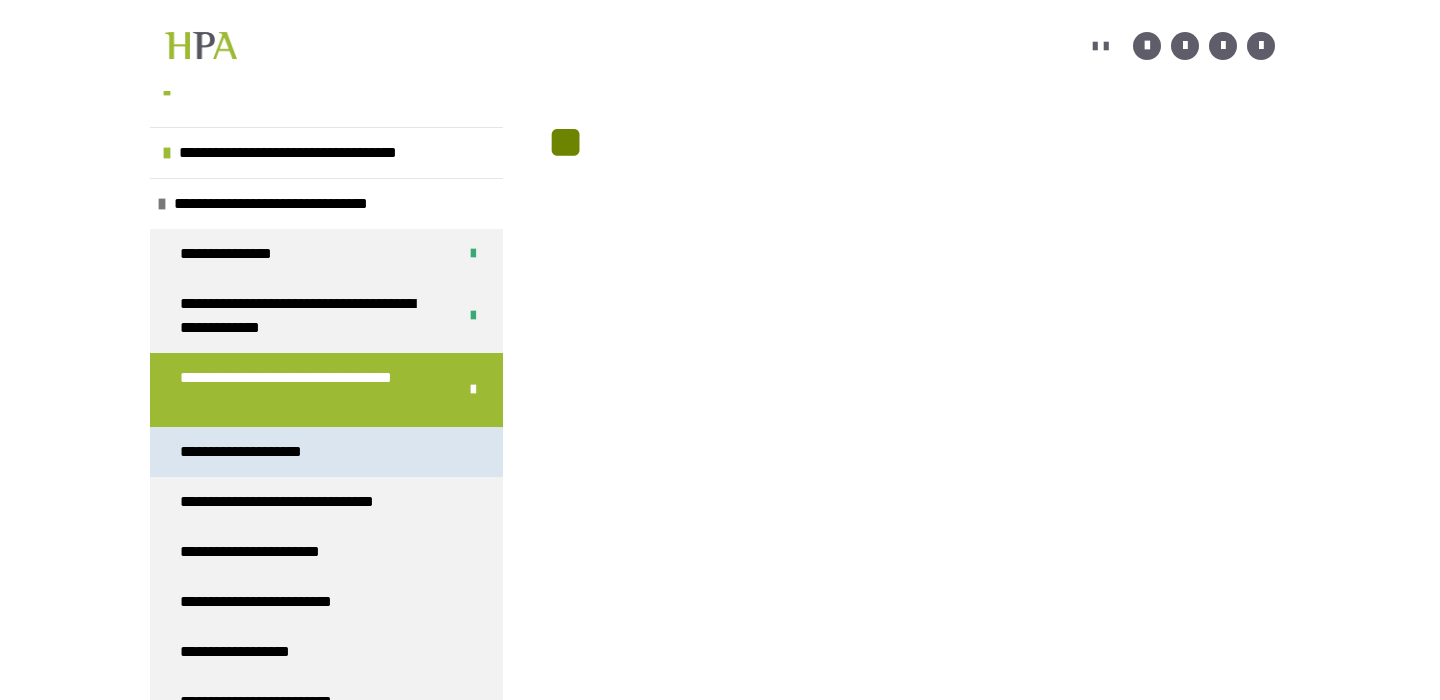 click on "**********" at bounding box center (326, 452) 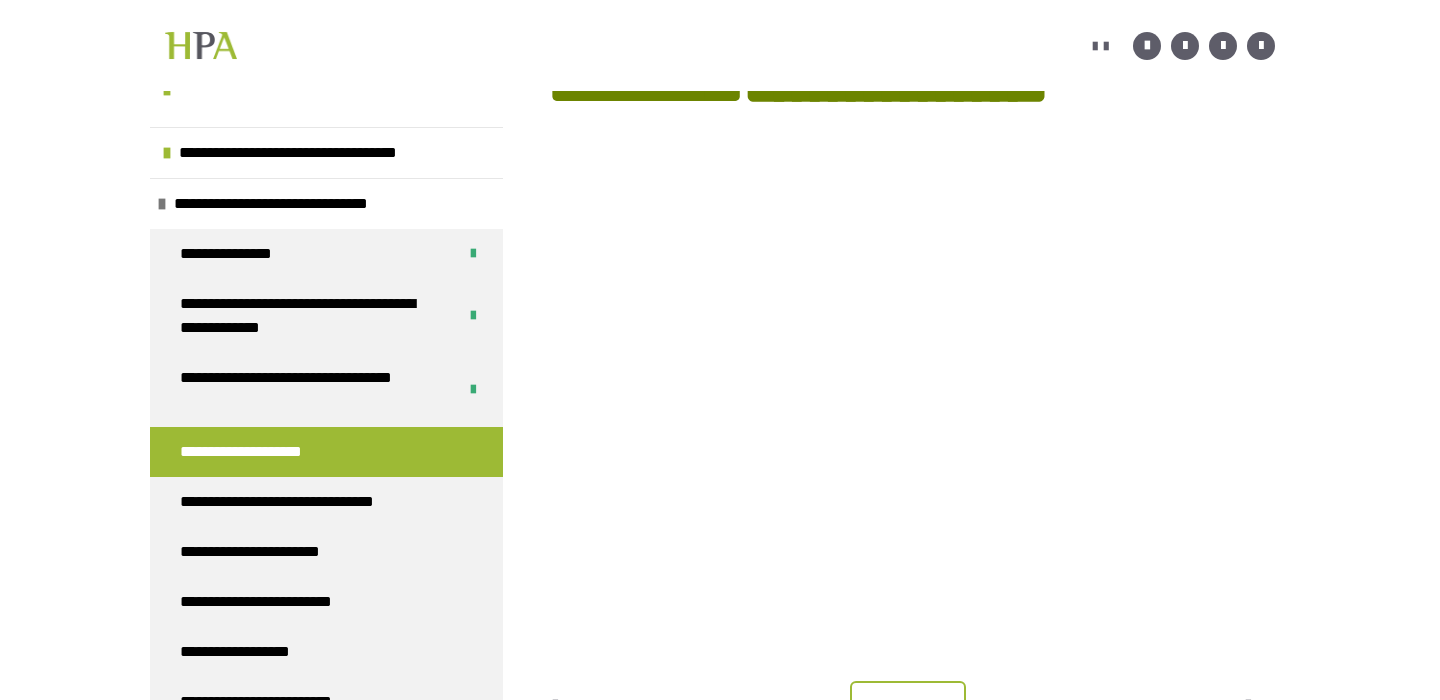 click at bounding box center [911, 555] 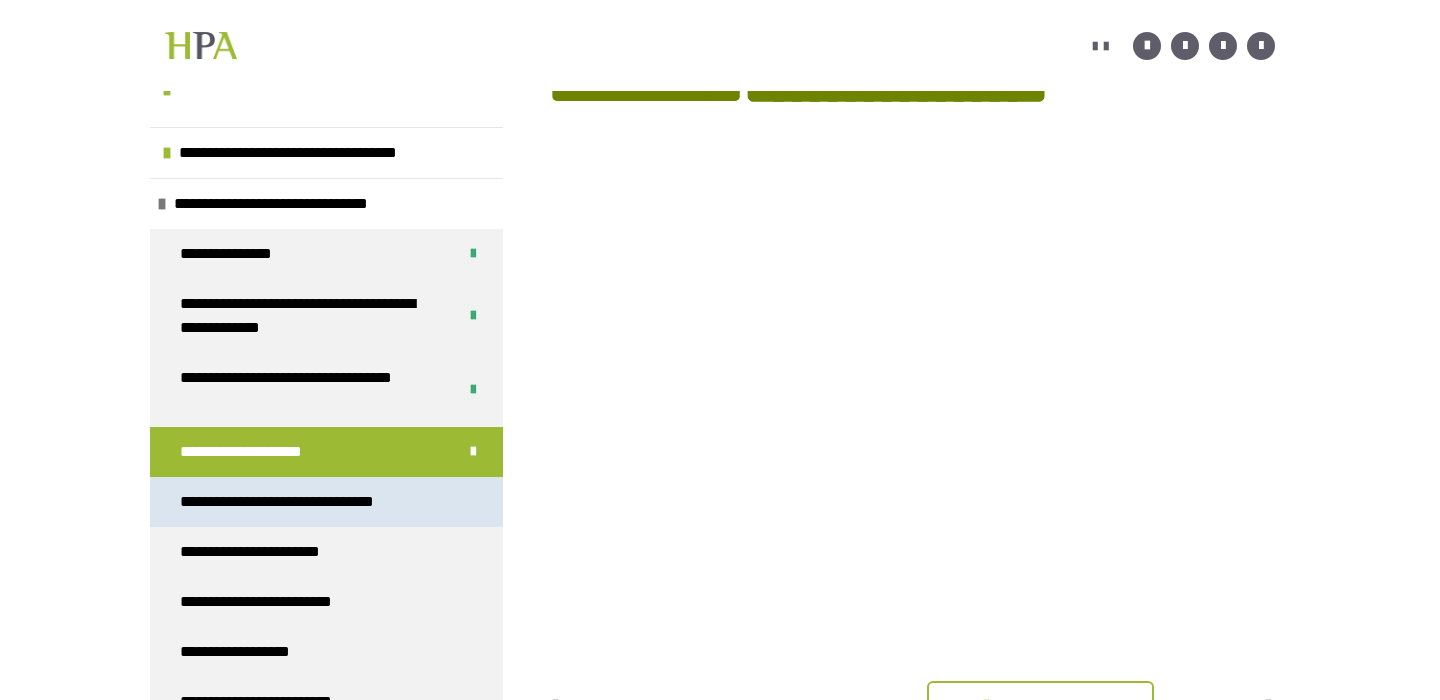 click on "**********" at bounding box center (306, 502) 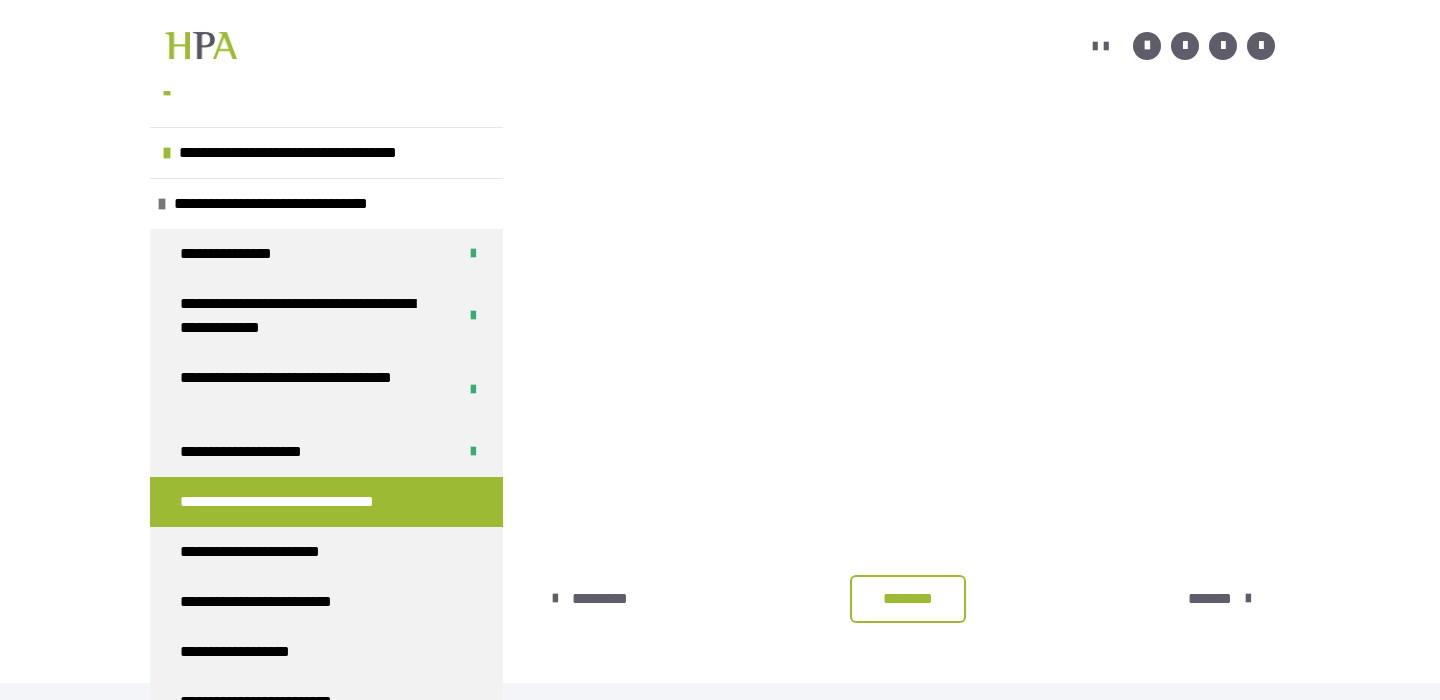 scroll, scrollTop: 469, scrollLeft: 0, axis: vertical 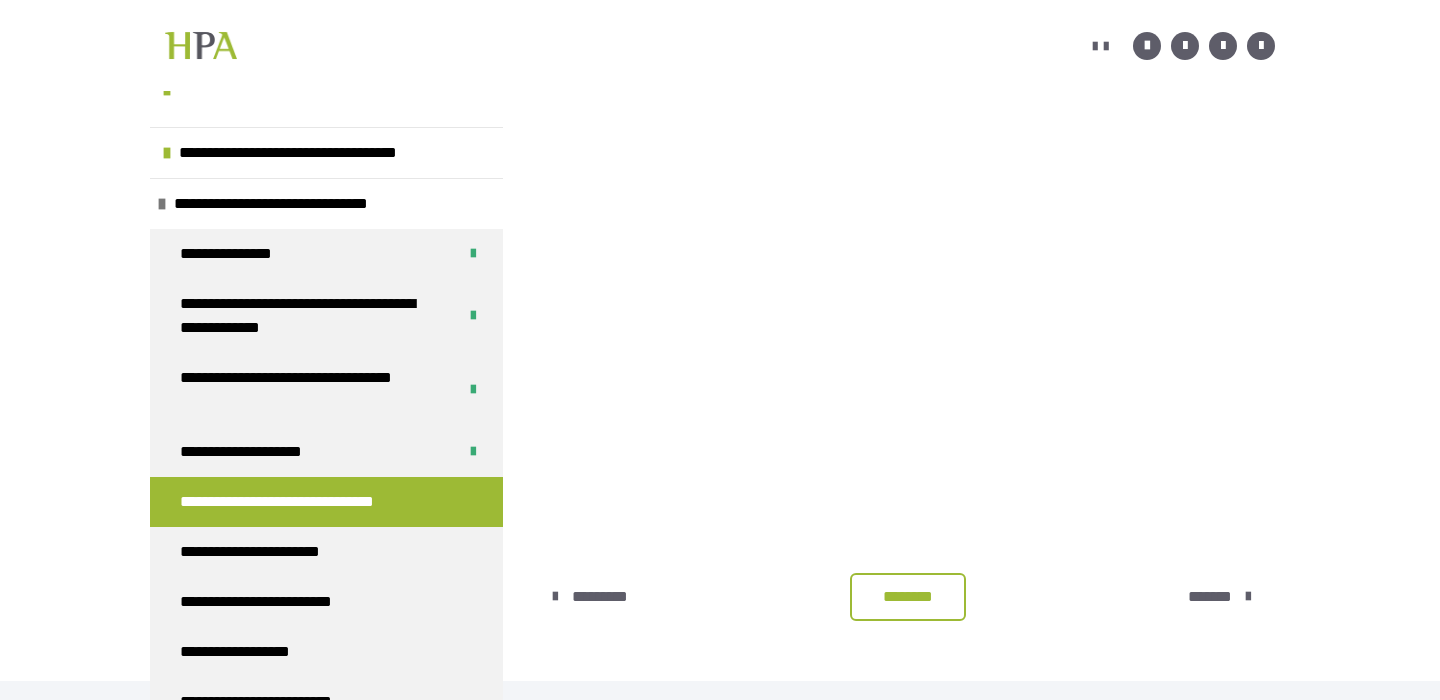 click on "********" at bounding box center [908, 597] 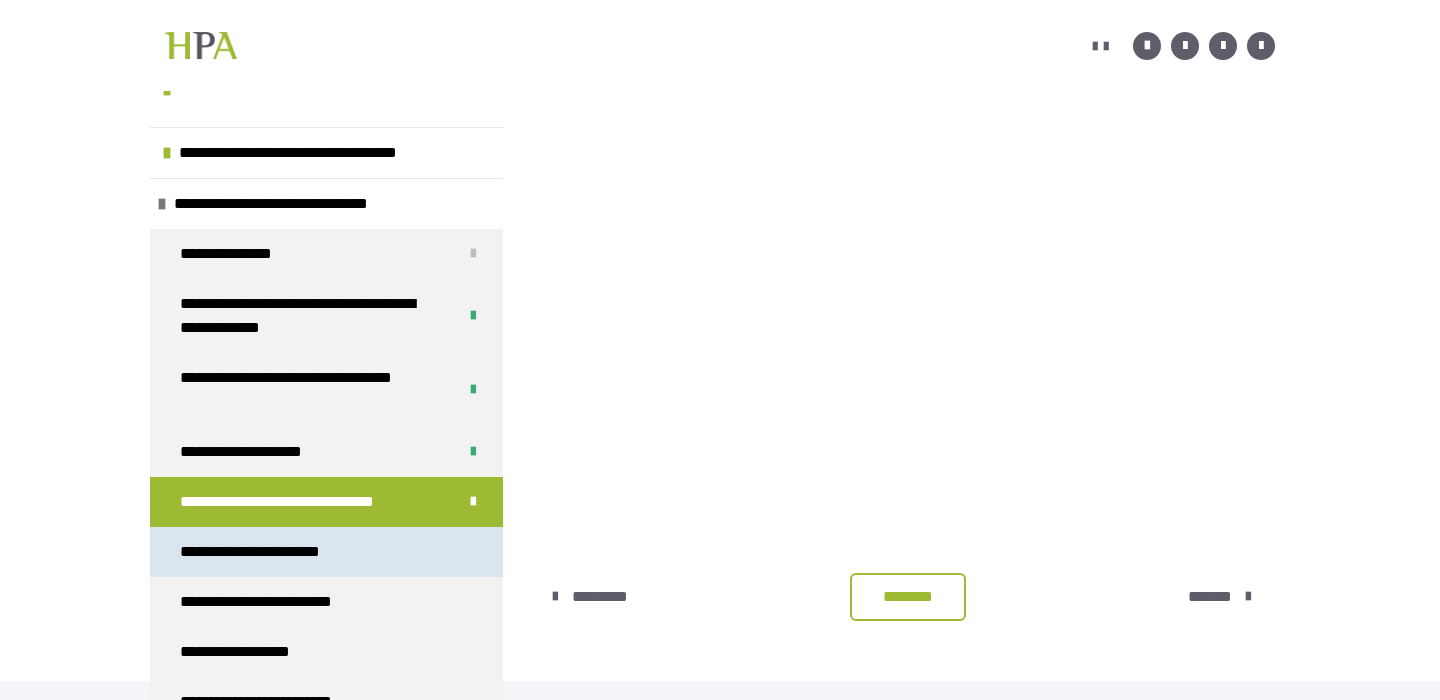 click on "**********" at bounding box center (275, 552) 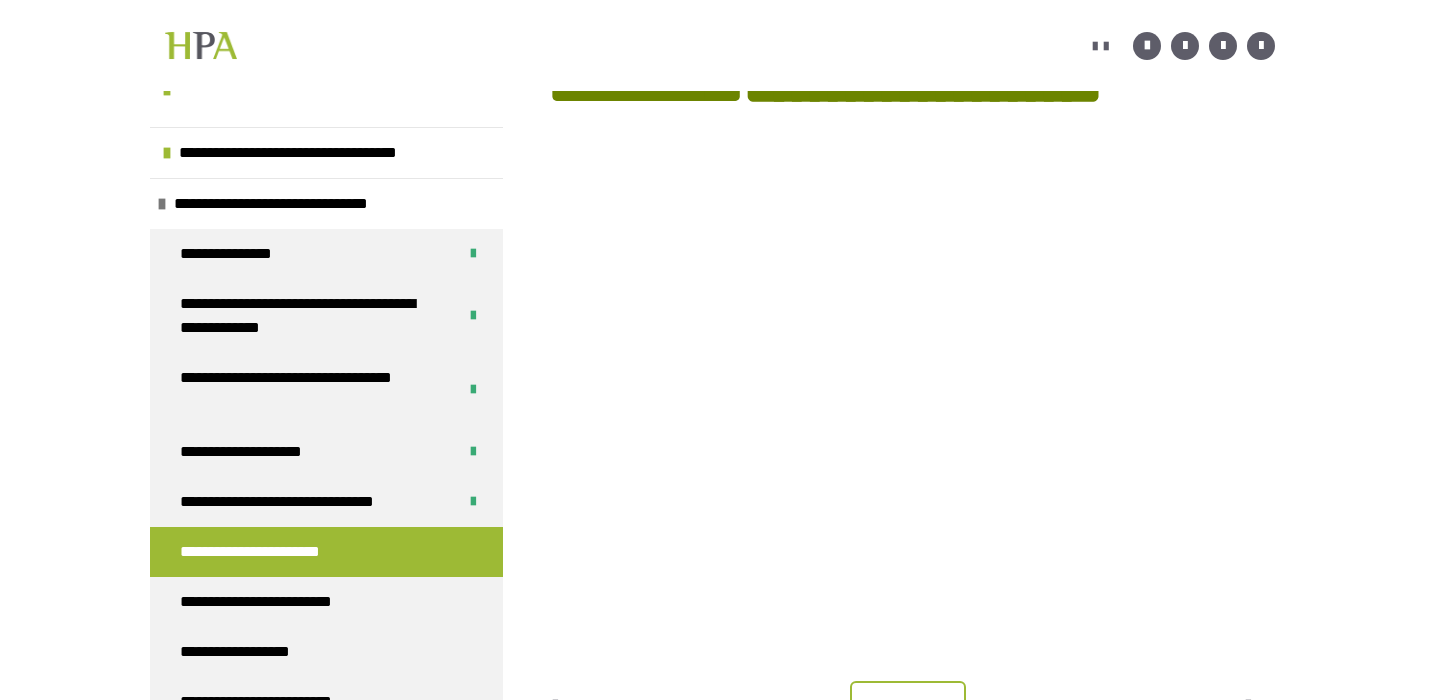 click at bounding box center (911, 624) 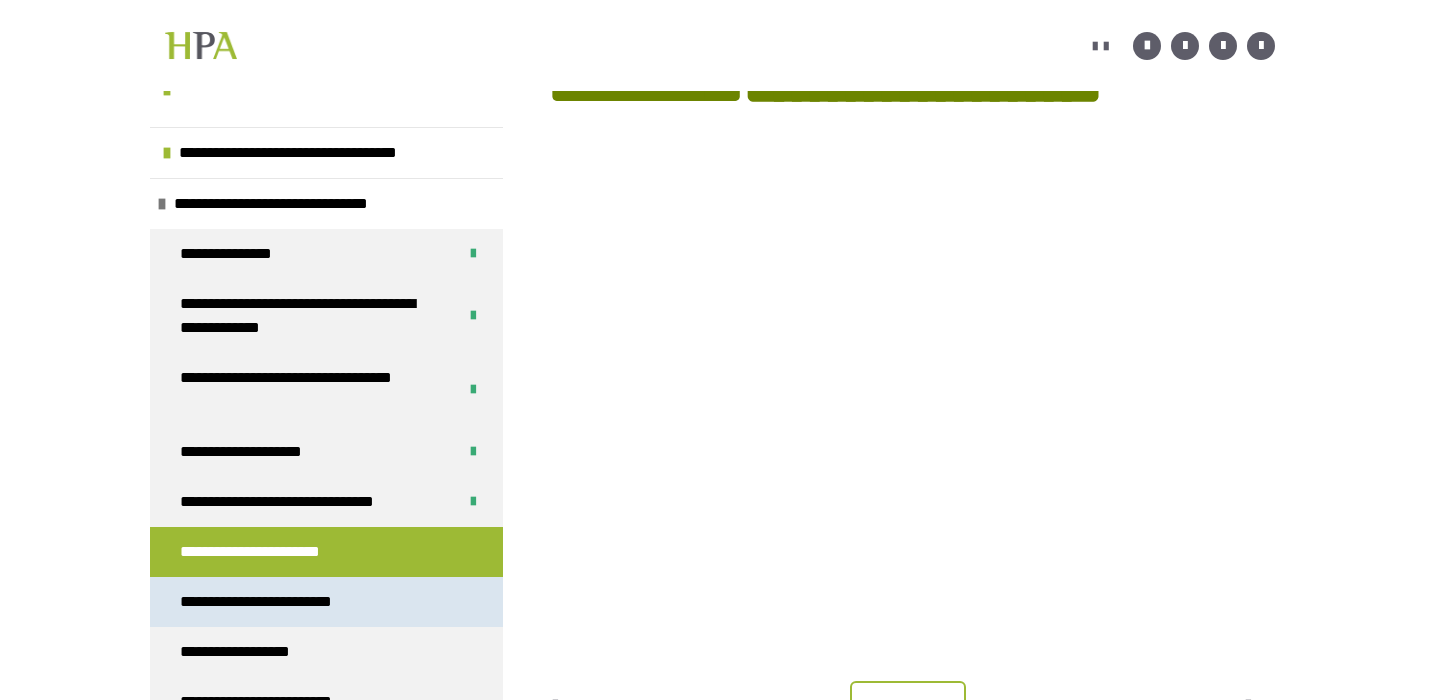 click on "**********" at bounding box center [326, 602] 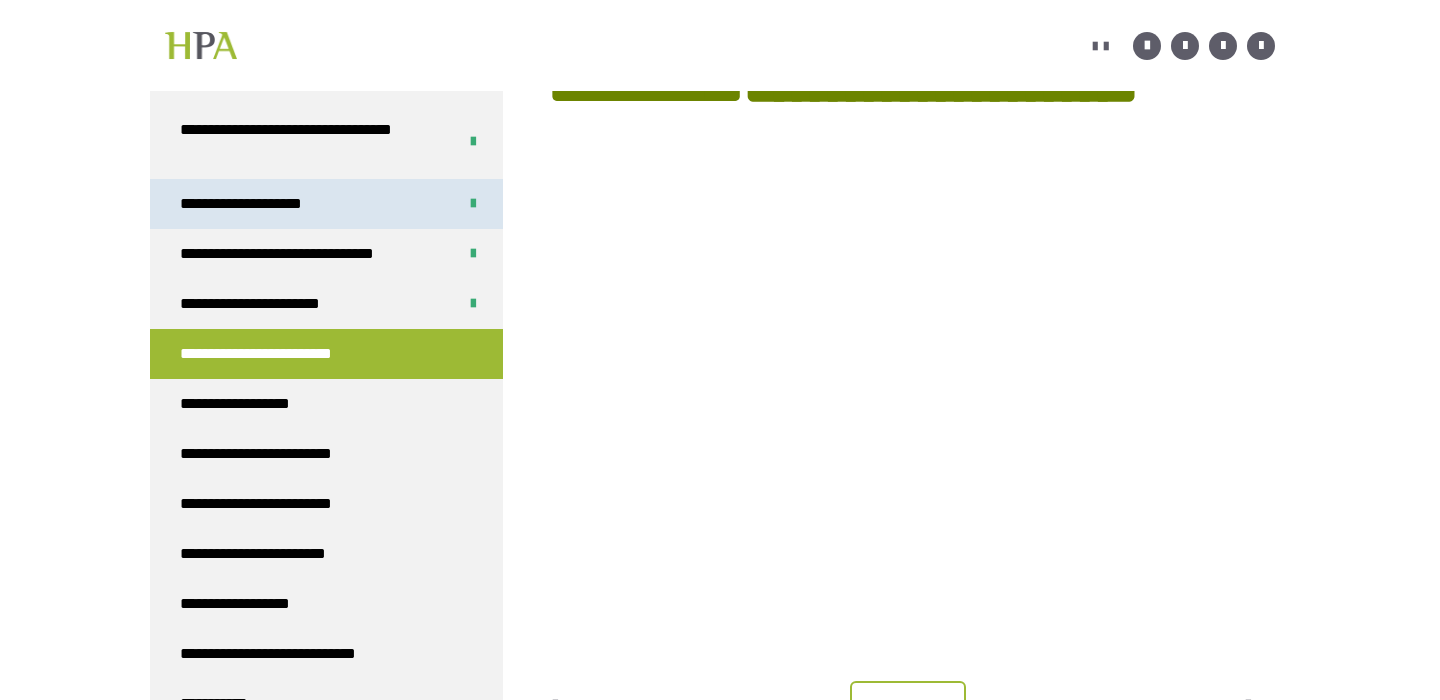 scroll, scrollTop: 390, scrollLeft: 0, axis: vertical 